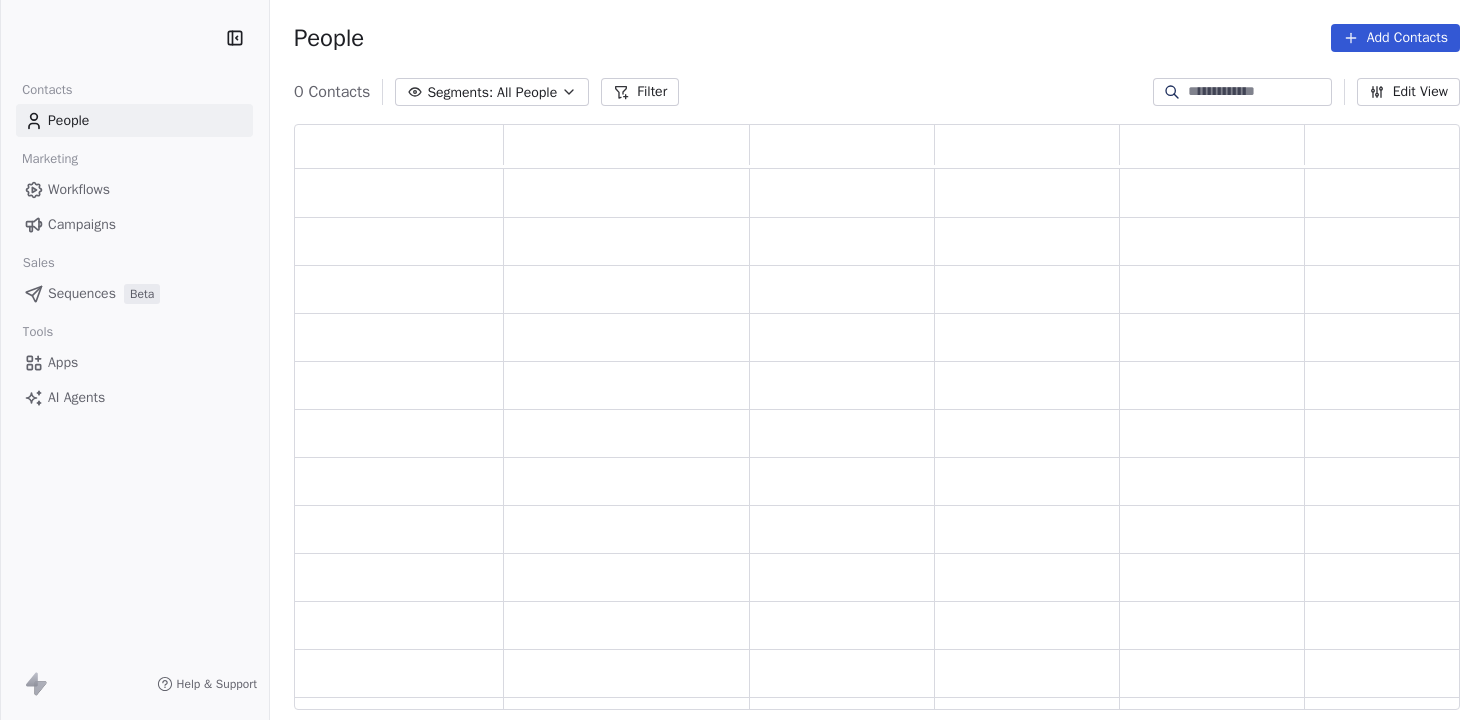 scroll, scrollTop: 0, scrollLeft: 0, axis: both 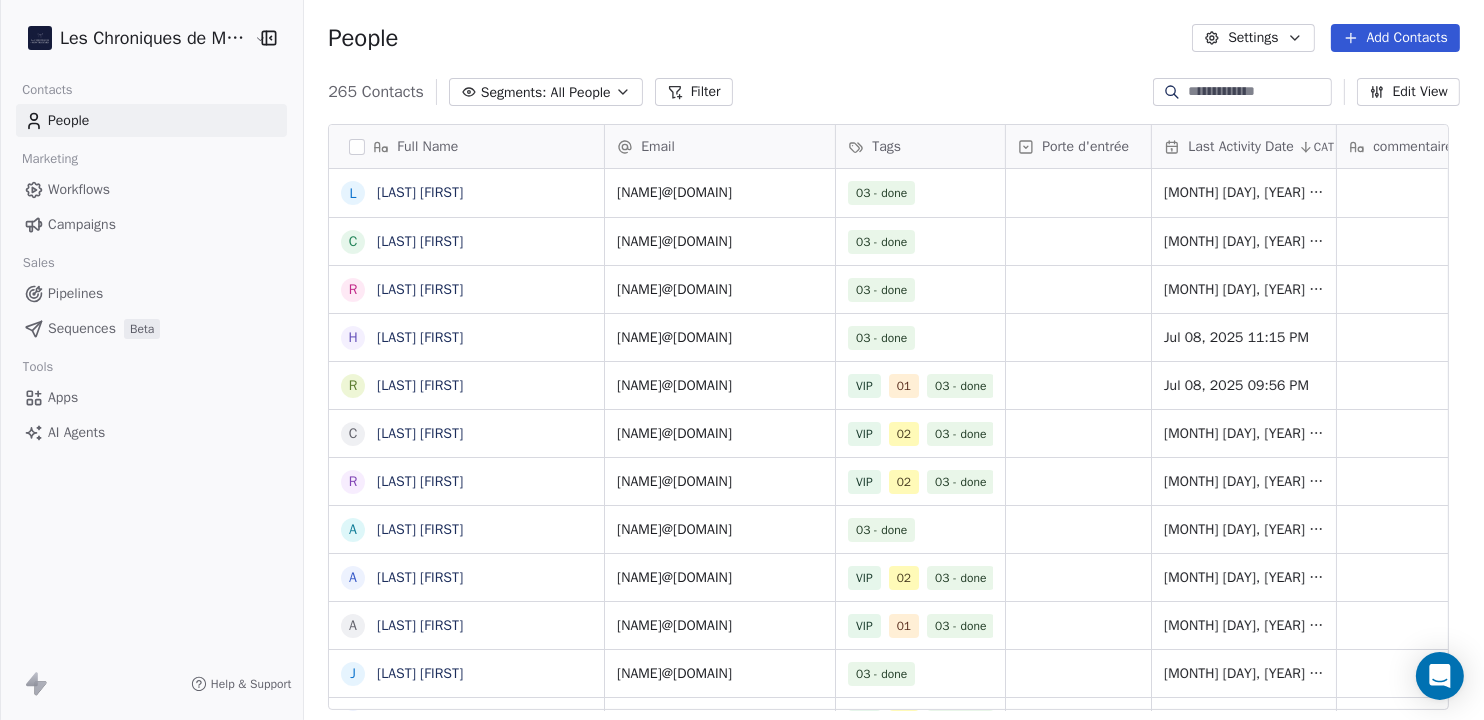 click on "Campaigns" at bounding box center (82, 224) 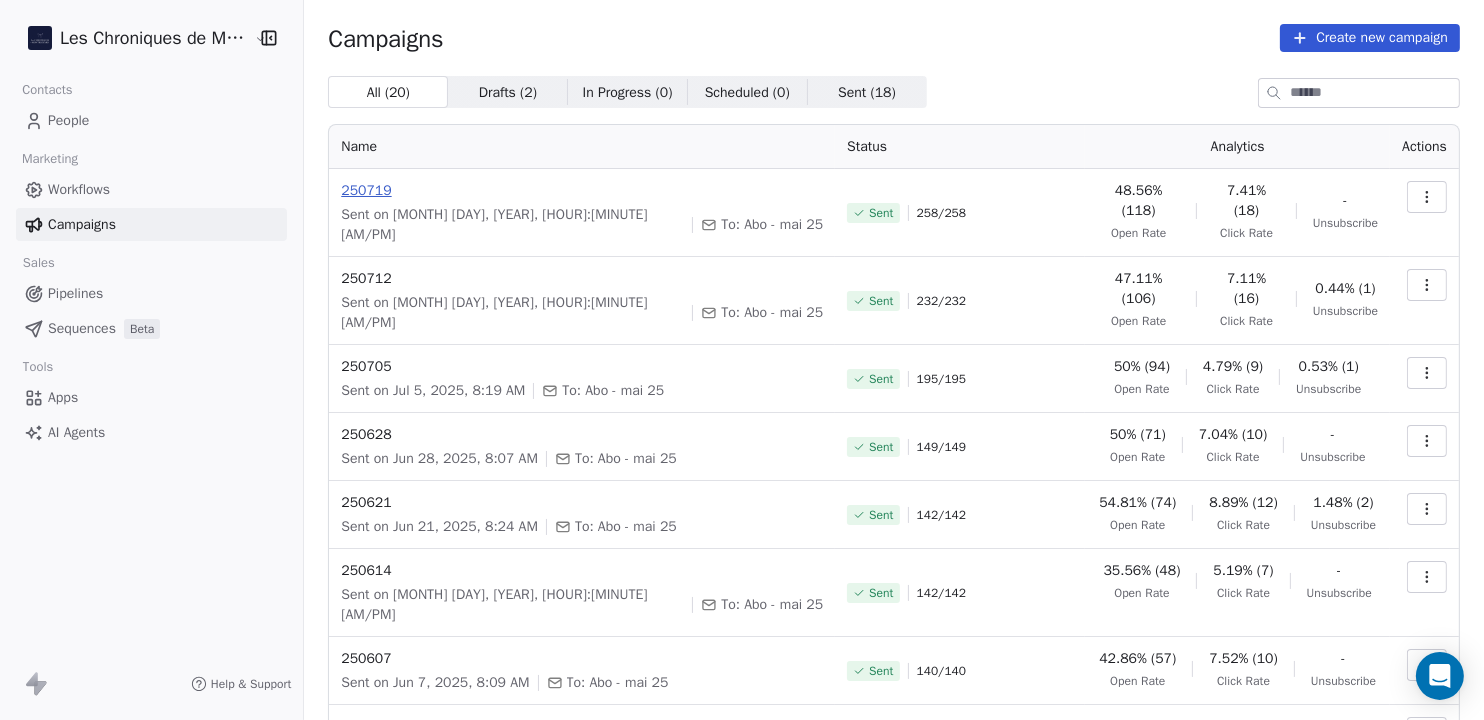 click on "250719" at bounding box center (582, 191) 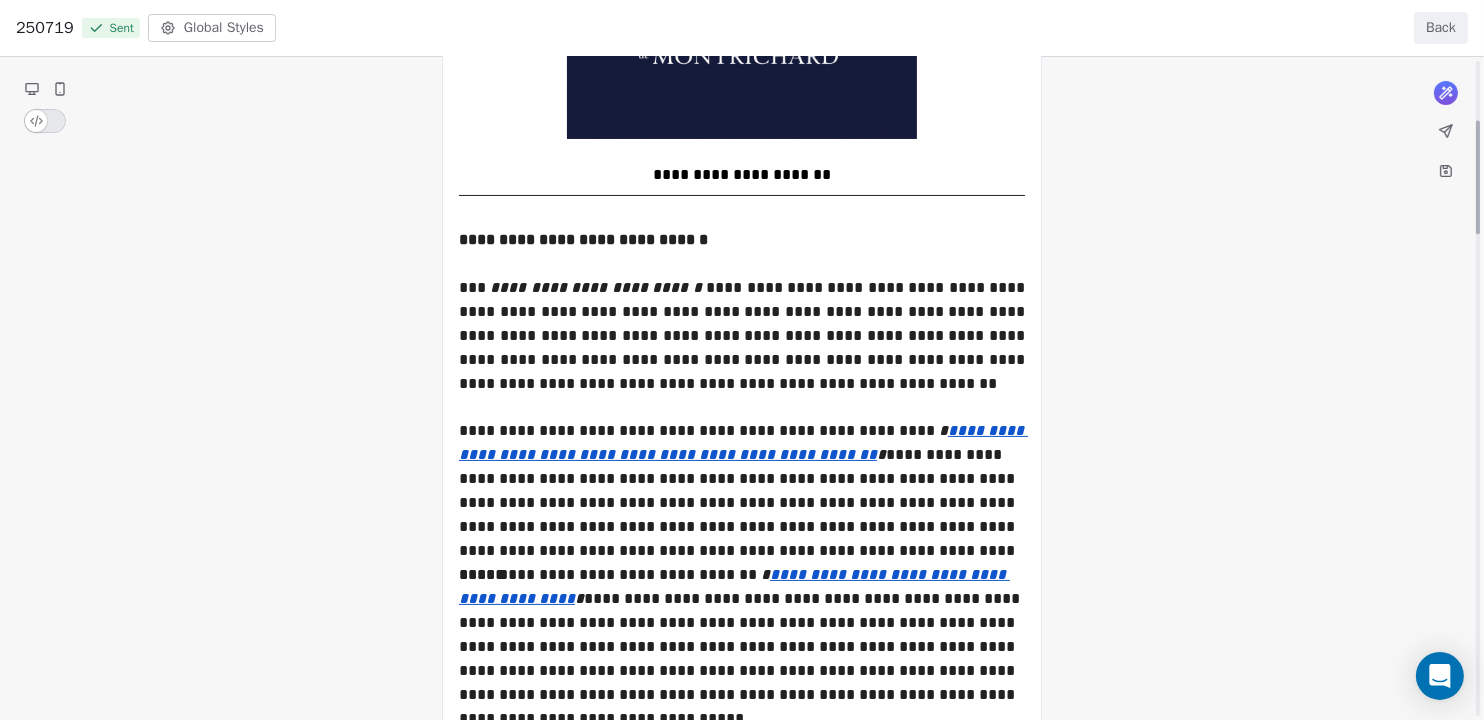 scroll, scrollTop: 0, scrollLeft: 0, axis: both 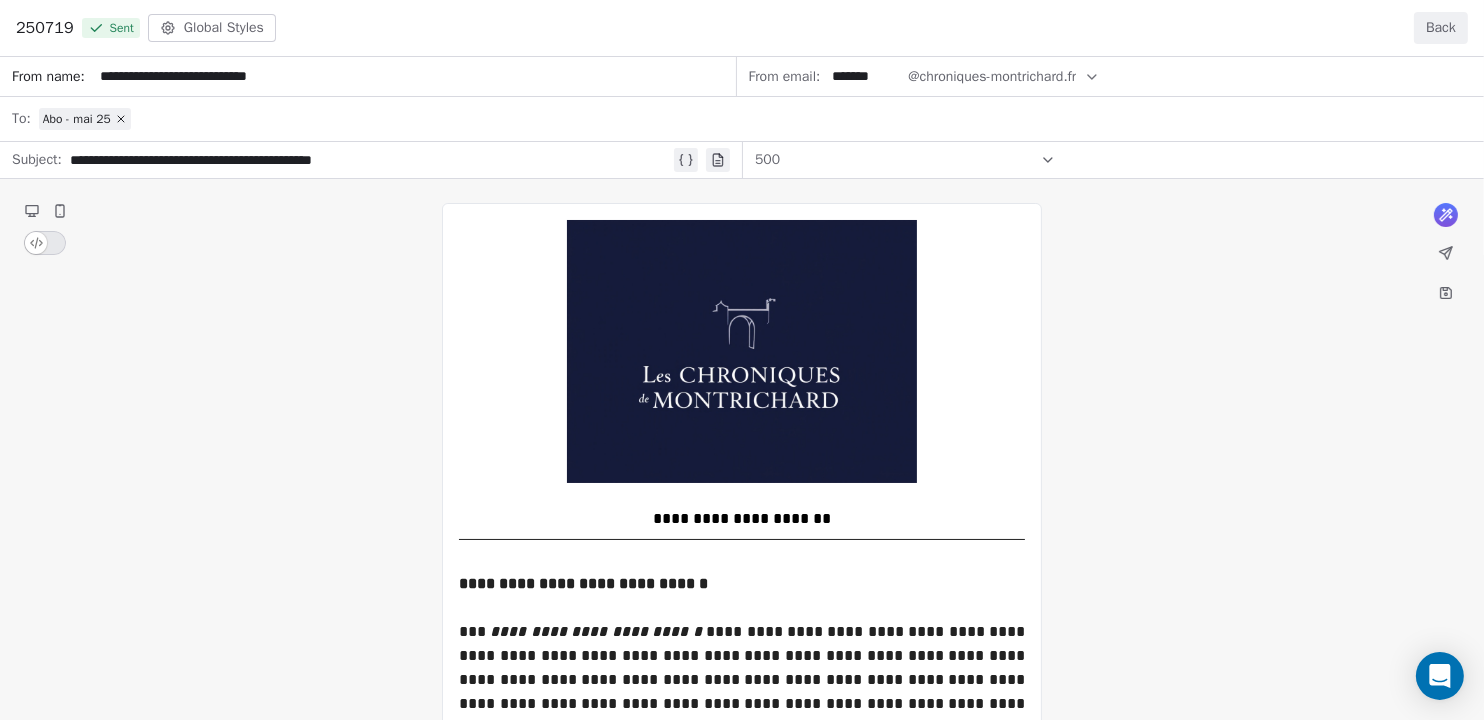 click on "Back" at bounding box center (1441, 28) 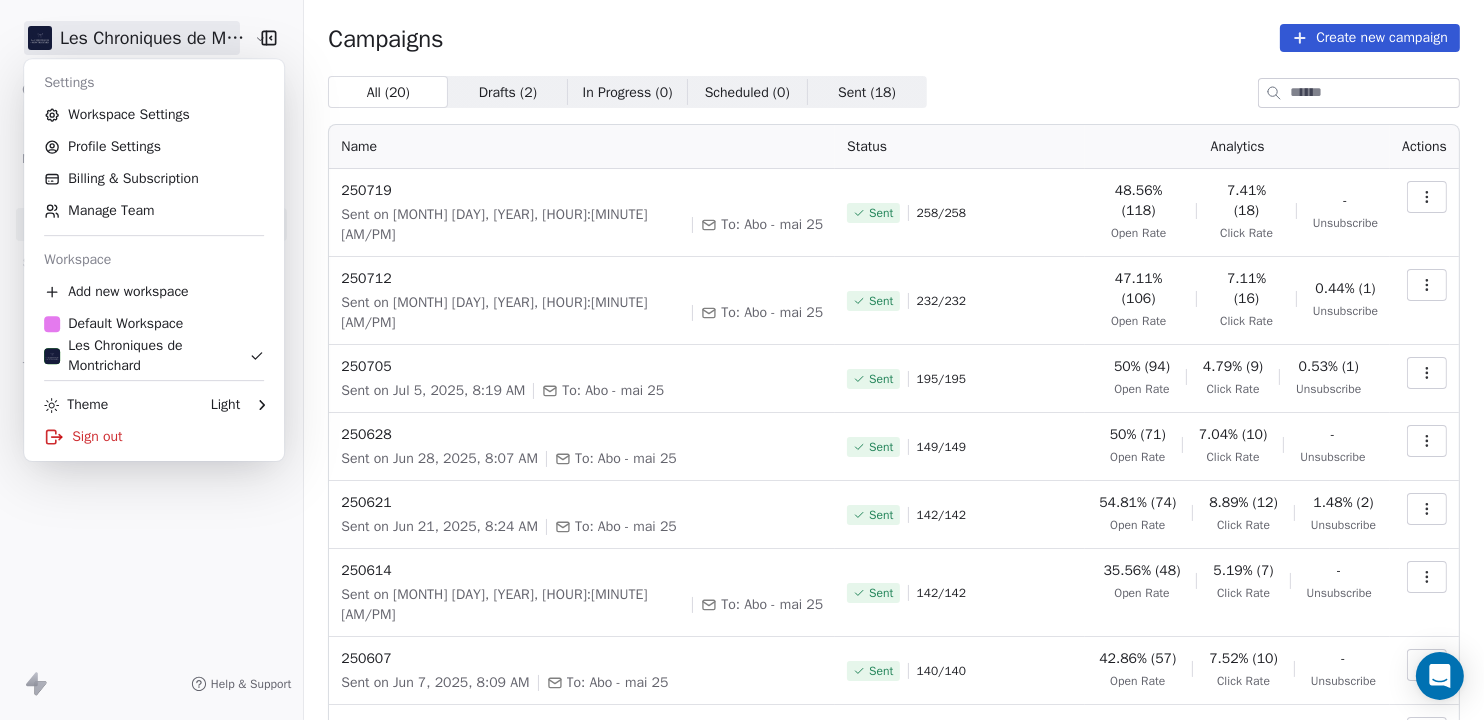 click on "Sent on [MONTH] [DAY], [YEAR], [HOUR]:[MINUTE] [AM/PM] To: Abo - mai 25 Sent 258 / 258 48.56% (118) Open Rate 7.41% (18) Click Rate - Unsubscribe 250712 Sent on [MONTH] [DAY], [YEAR], [HOUR]:[MINUTE] [AM/PM] To: Abo - mai 25 Sent 232 / 232 47.11% (106) Open Rate 7.11% (16) Click Rate 0.44% (1) Unsubscribe 250705 Sent on [MONTH] [DAY], [YEAR], [HOUR]:[MINUTE] [AM/PM] To: Abo - mai 25 Sent 195 / 195 50% (94) Open Rate 4.79% (9) Click Rate 0.53% (1) Unsubscribe 250628 Sent on [MONTH] [DAY], [YEAR], [HOUR]:[MINUTE] [AM/PM] To: Abo - mai 25 Sent 149 / 149 50% (71) Open Rate 7.04% (10) Click Rate - Unsubscribe 250621 Sent on [MONTH] [DAY], [YEAR], [HOUR]:[MINUTE] [AM/PM] To: Abo - mai 25 Sent 142 / 142 54.81% (74) Open Rate 8.89% (12) Click Rate 1.48% (2) Unsubscribe 250614 Sent 142 / -" at bounding box center (742, 360) 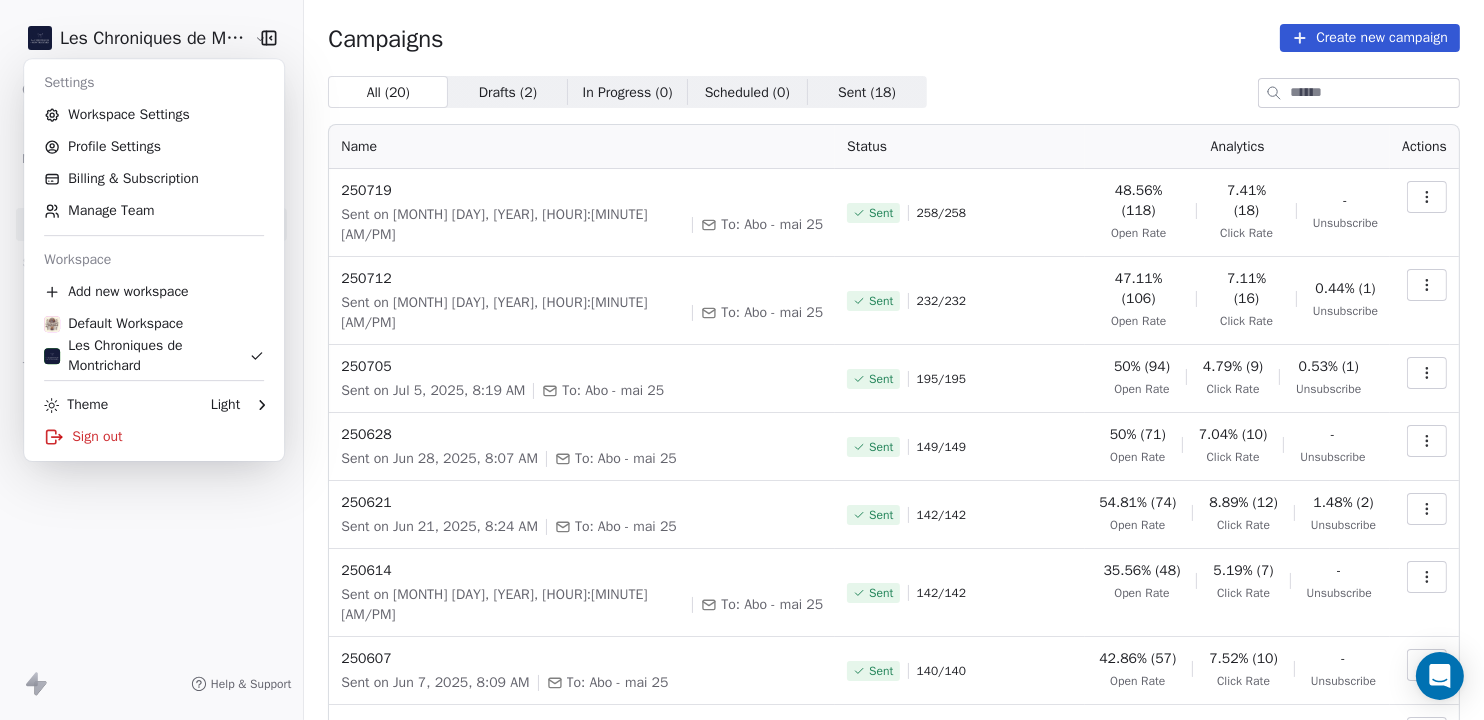 click on "Sent on [MONTH] [DAY], [YEAR], [HOUR]:[MINUTE] [AM/PM] To: Abo - mai 25 Sent 258 / 258 48.56% (118) Open Rate 7.41% (18) Click Rate - Unsubscribe 250712 Sent on [MONTH] [DAY], [YEAR], [HOUR]:[MINUTE] [AM/PM] To: Abo - mai 25 Sent 232 / 232 47.11% (106) Open Rate 7.11% (16) Click Rate 0.44% (1) Unsubscribe 250705 Sent on [MONTH] [DAY], [YEAR], [HOUR]:[MINUTE] [AM/PM] To: Abo - mai 25 Sent 195 / 195 50% (94) Open Rate 4.79% (9) Click Rate 0.53% (1) Unsubscribe 250628 Sent on [MONTH] [DAY], [YEAR], [HOUR]:[MINUTE] [AM/PM] To: Abo - mai 25 Sent 149 / 149 50% (71) Open Rate 7.04% (10) Click Rate - Unsubscribe 250621 Sent on [MONTH] [DAY], [YEAR], [HOUR]:[MINUTE] [AM/PM] To: Abo - mai 25 Sent 142 / 142 54.81% (74) Open Rate 8.89% (12) Click Rate 1.48% (2) Unsubscribe 250614 Sent 142 / -" at bounding box center [742, 360] 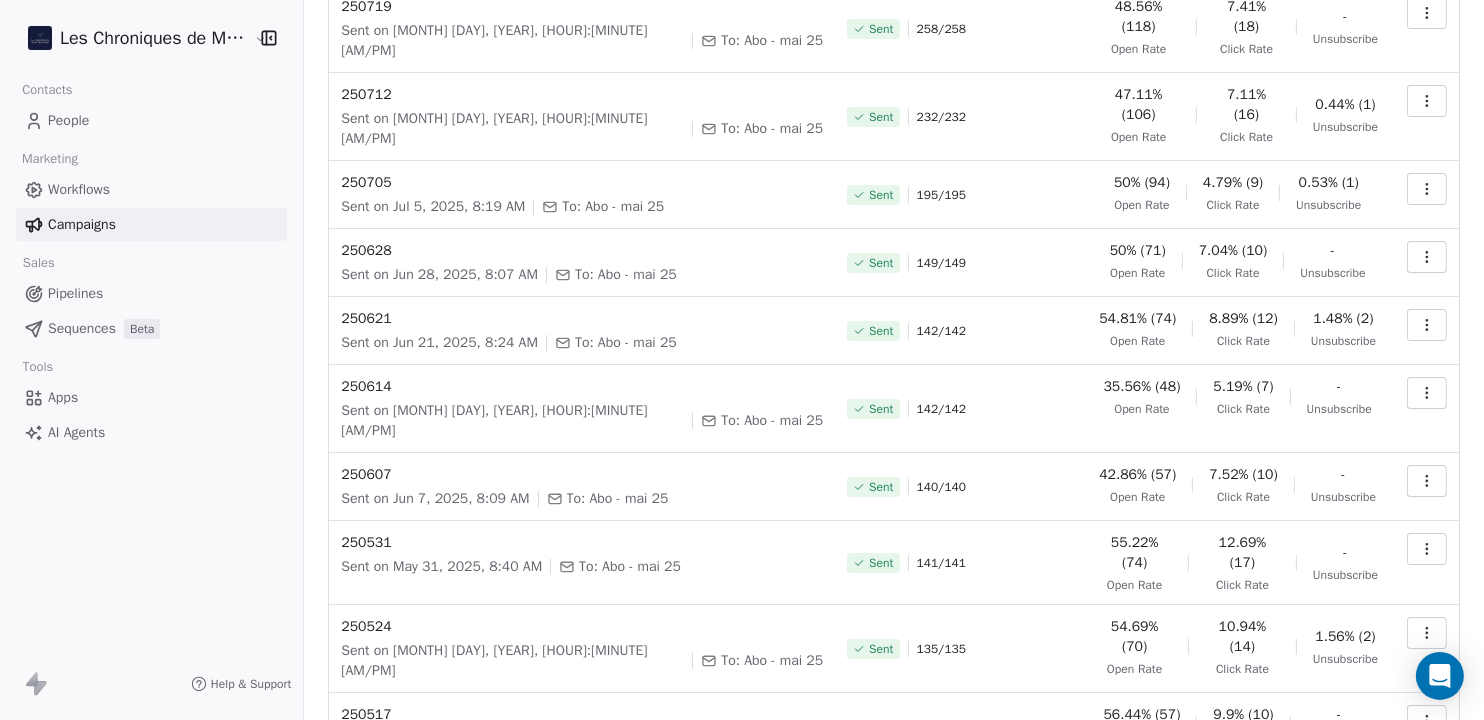 scroll, scrollTop: 213, scrollLeft: 0, axis: vertical 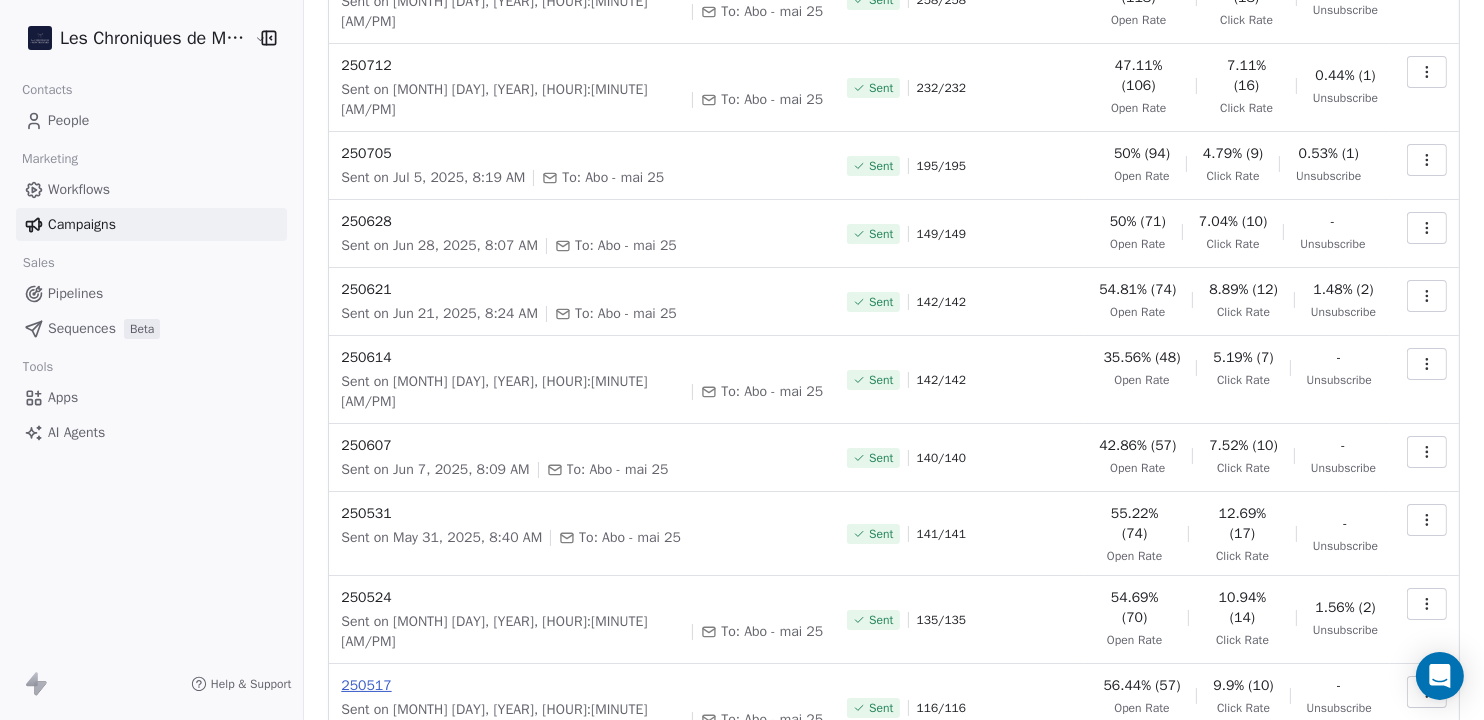 click on "250517" at bounding box center [582, 686] 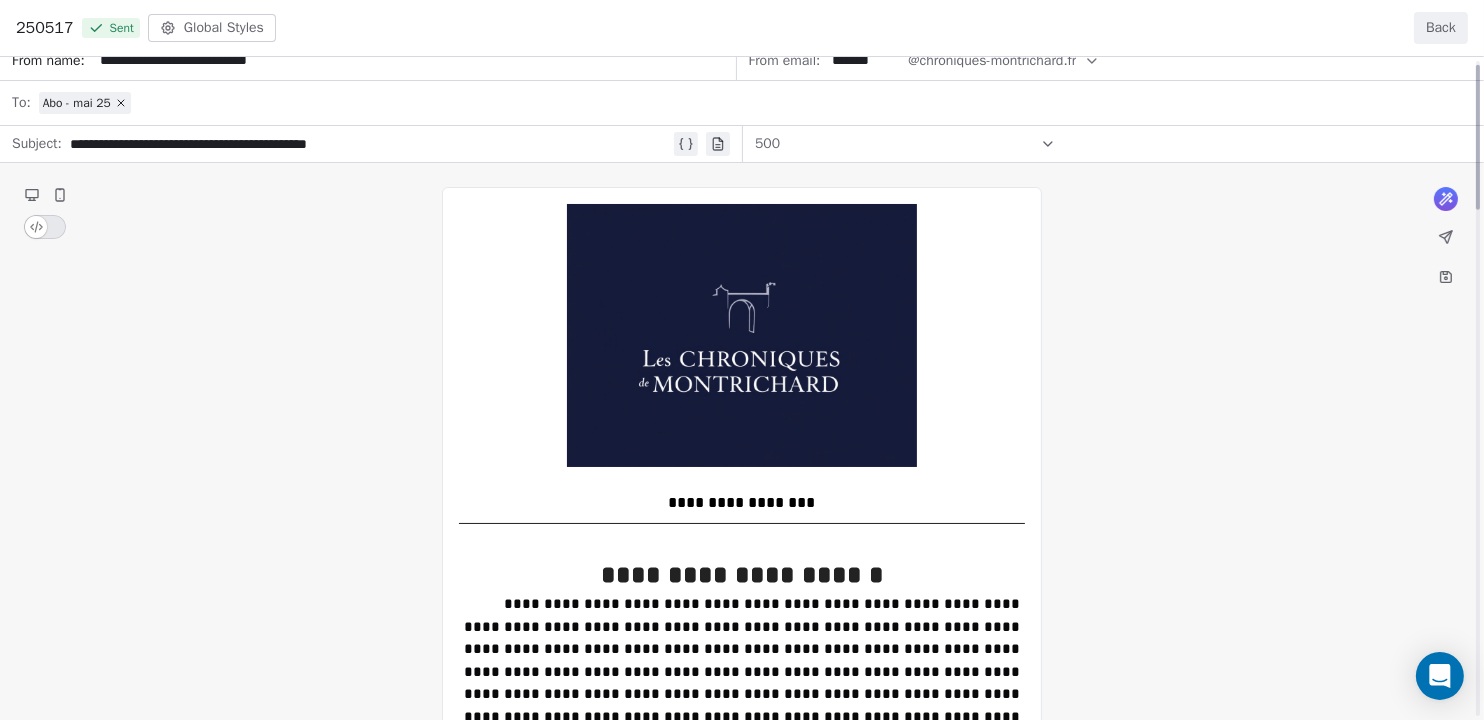 scroll, scrollTop: 0, scrollLeft: 0, axis: both 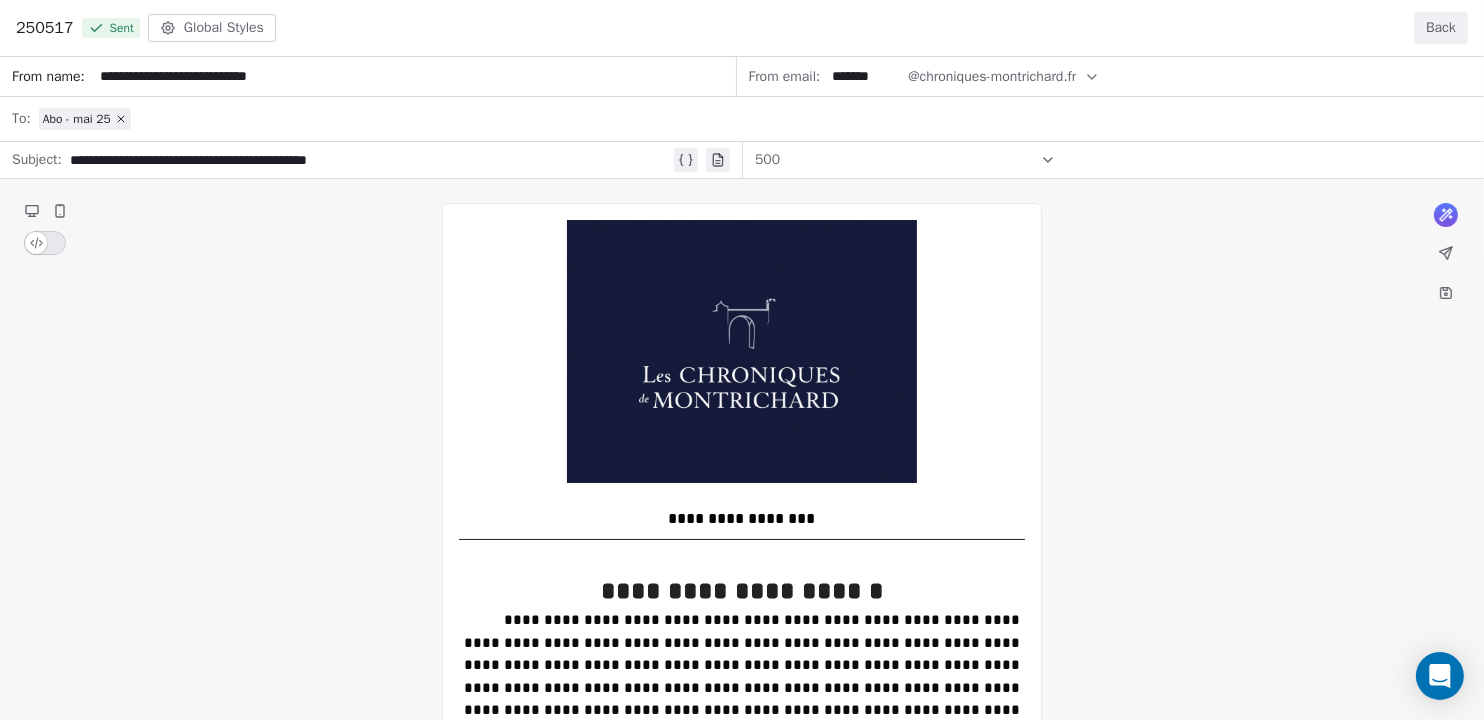click on "Back" at bounding box center [1441, 28] 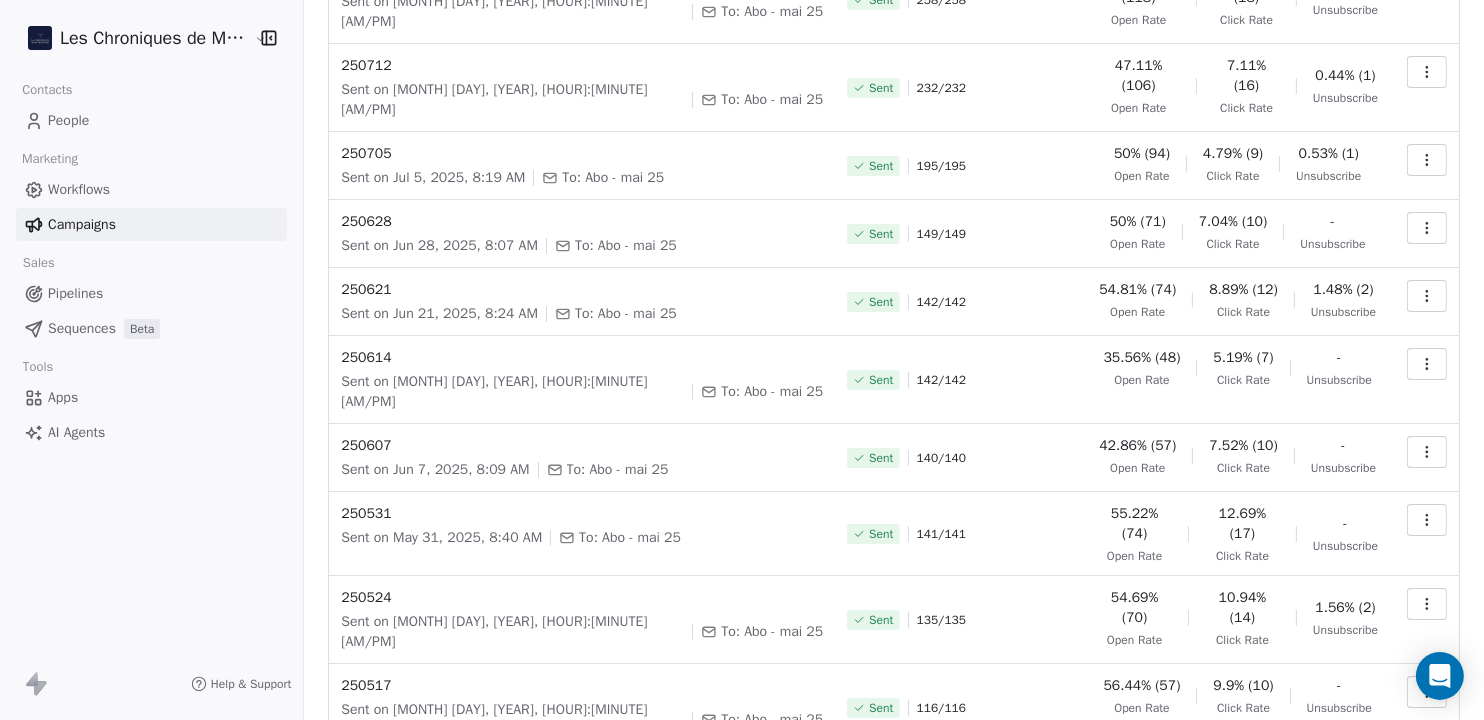 click on "Next" at bounding box center [1418, 799] 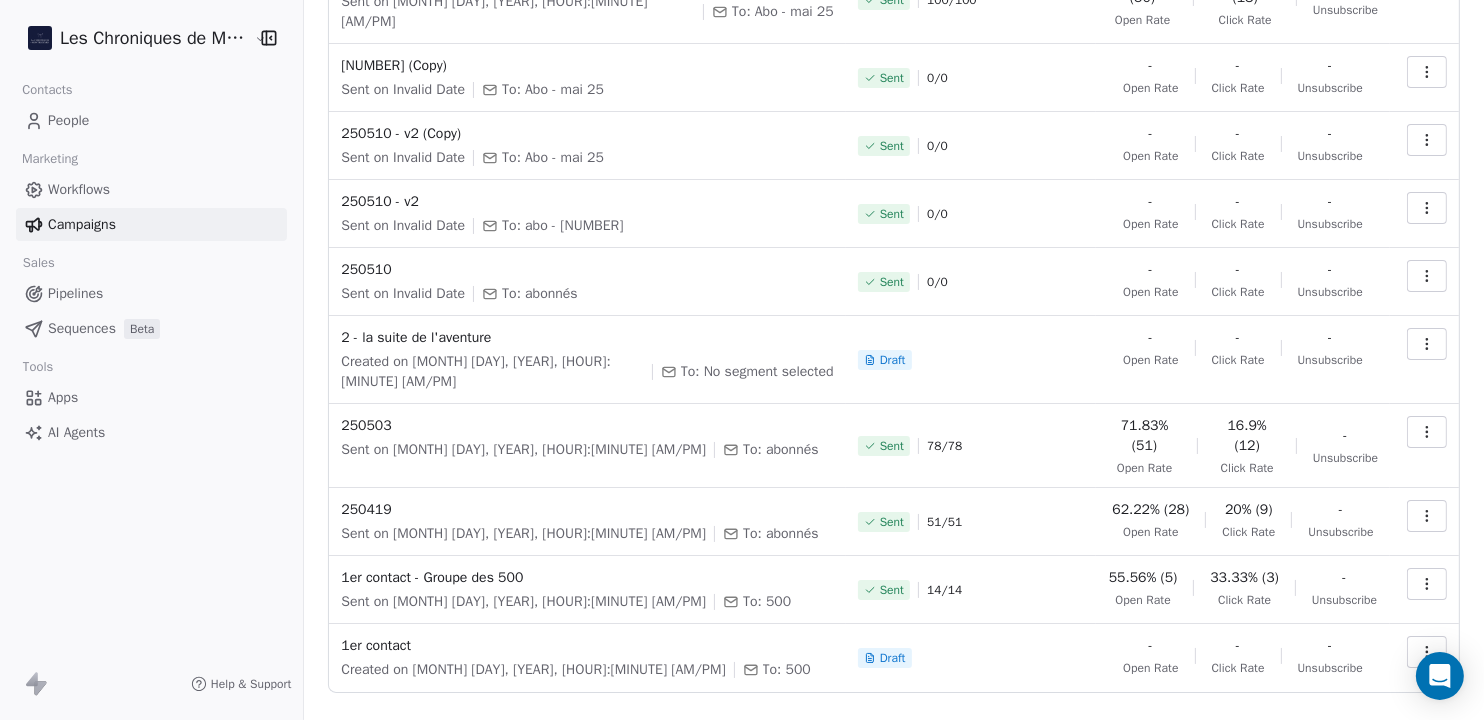 click on "[NUMBER] Sent on [MONTH] [DAY], [YEAR], [HOUR]:[MINUTE] [AM/PM] To: abonnés" at bounding box center [587, 522] 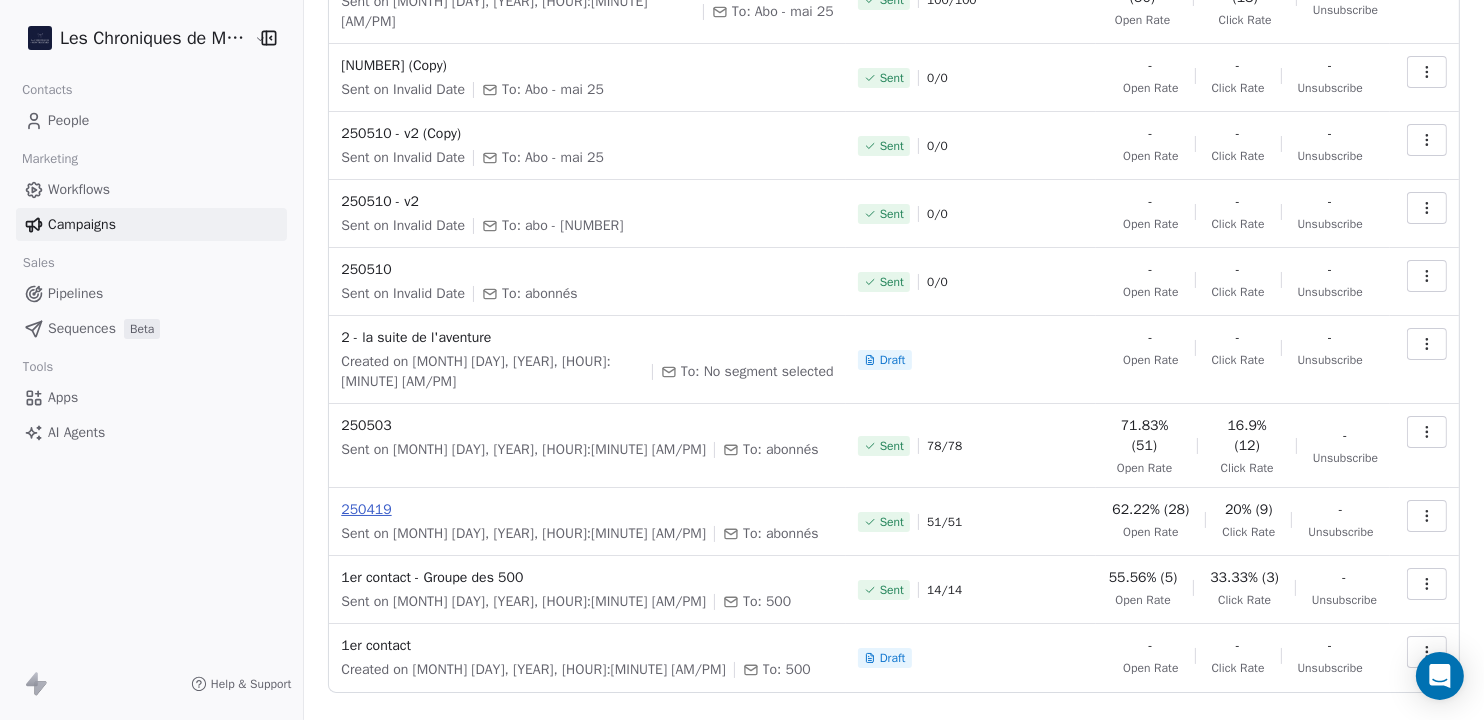 click on "250419" at bounding box center [587, 510] 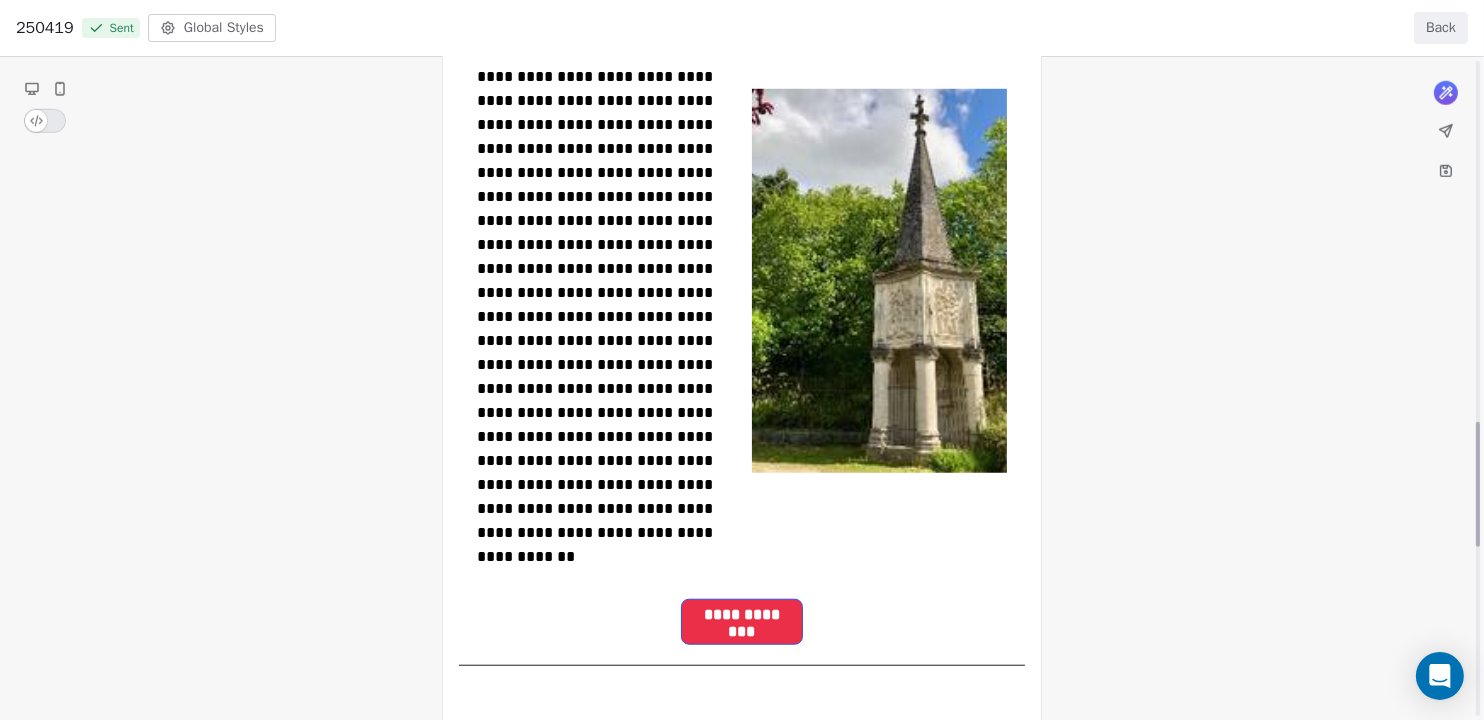 scroll, scrollTop: 1909, scrollLeft: 0, axis: vertical 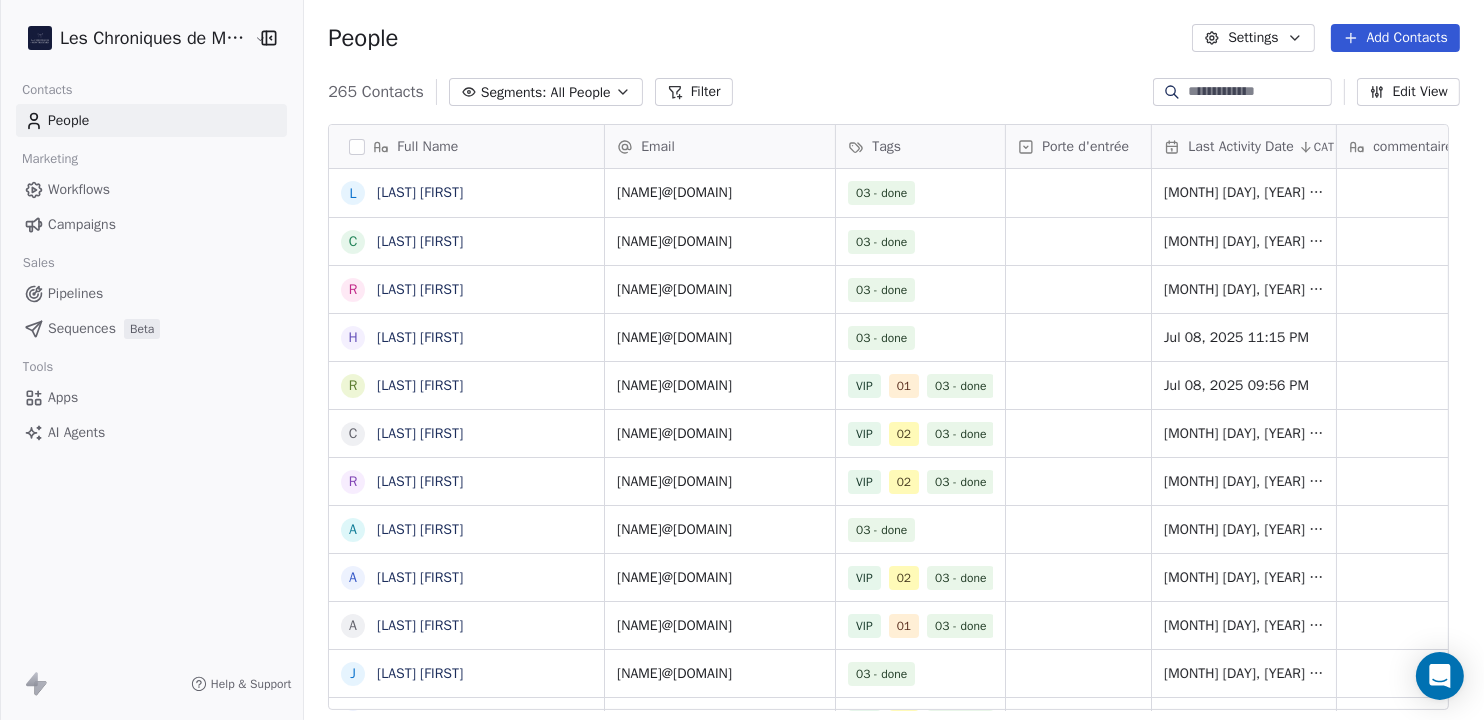click on "Campaigns" at bounding box center (151, 224) 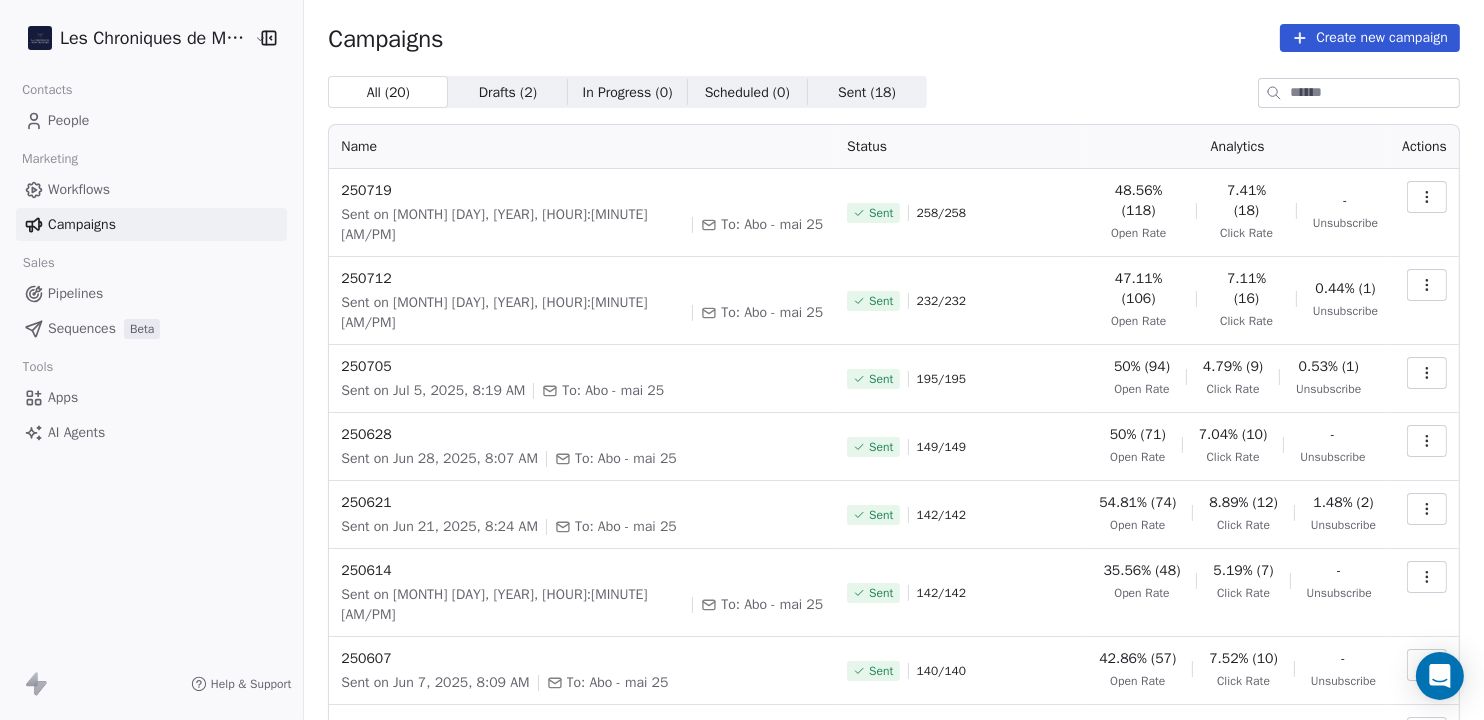 scroll, scrollTop: 213, scrollLeft: 0, axis: vertical 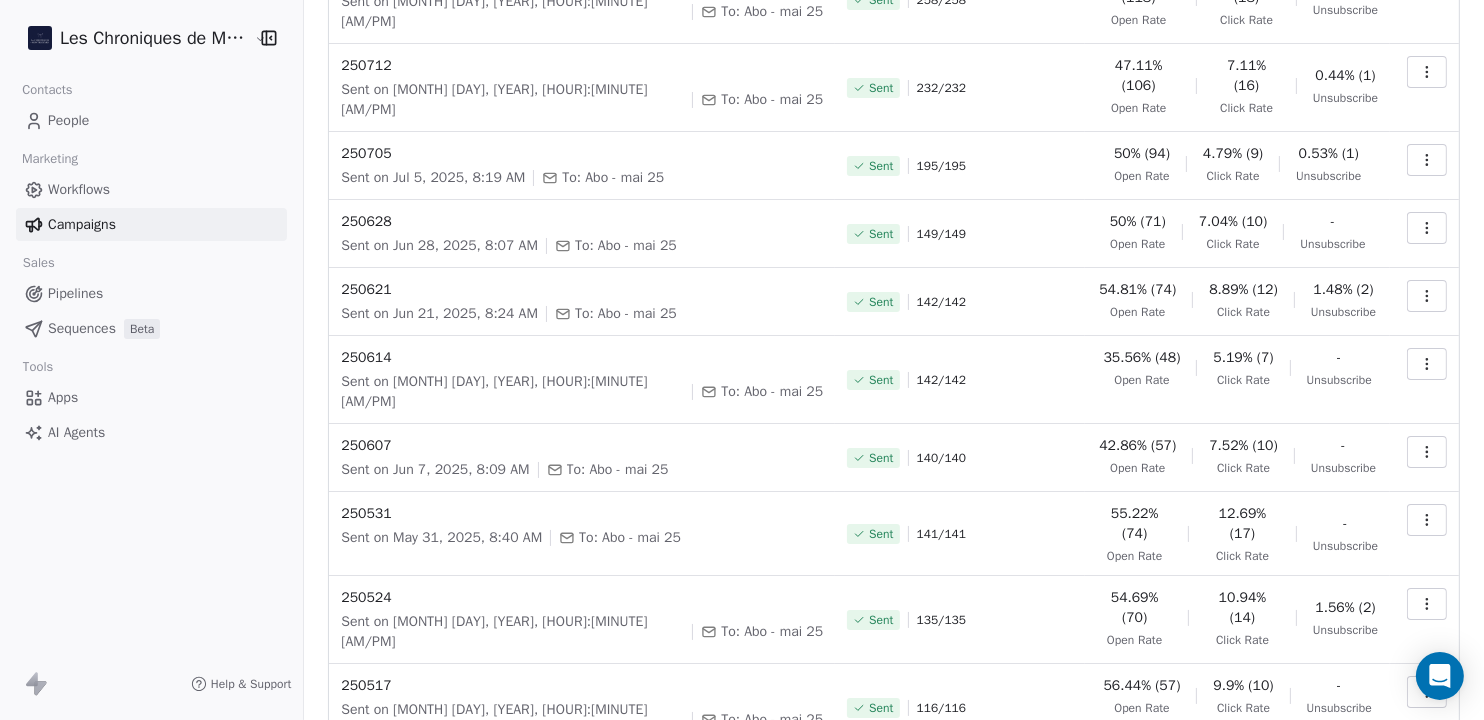 click on "Next" at bounding box center (1418, 799) 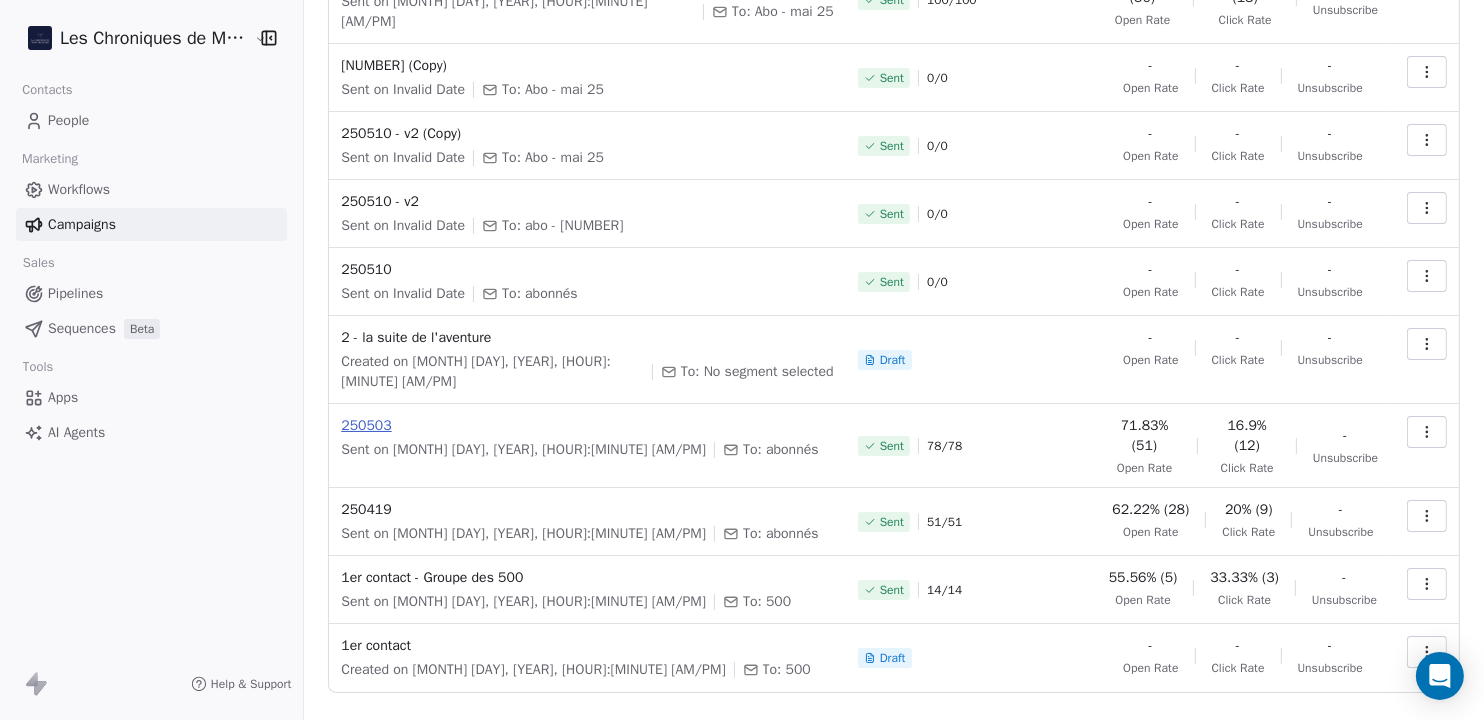 click on "250503" at bounding box center (587, 426) 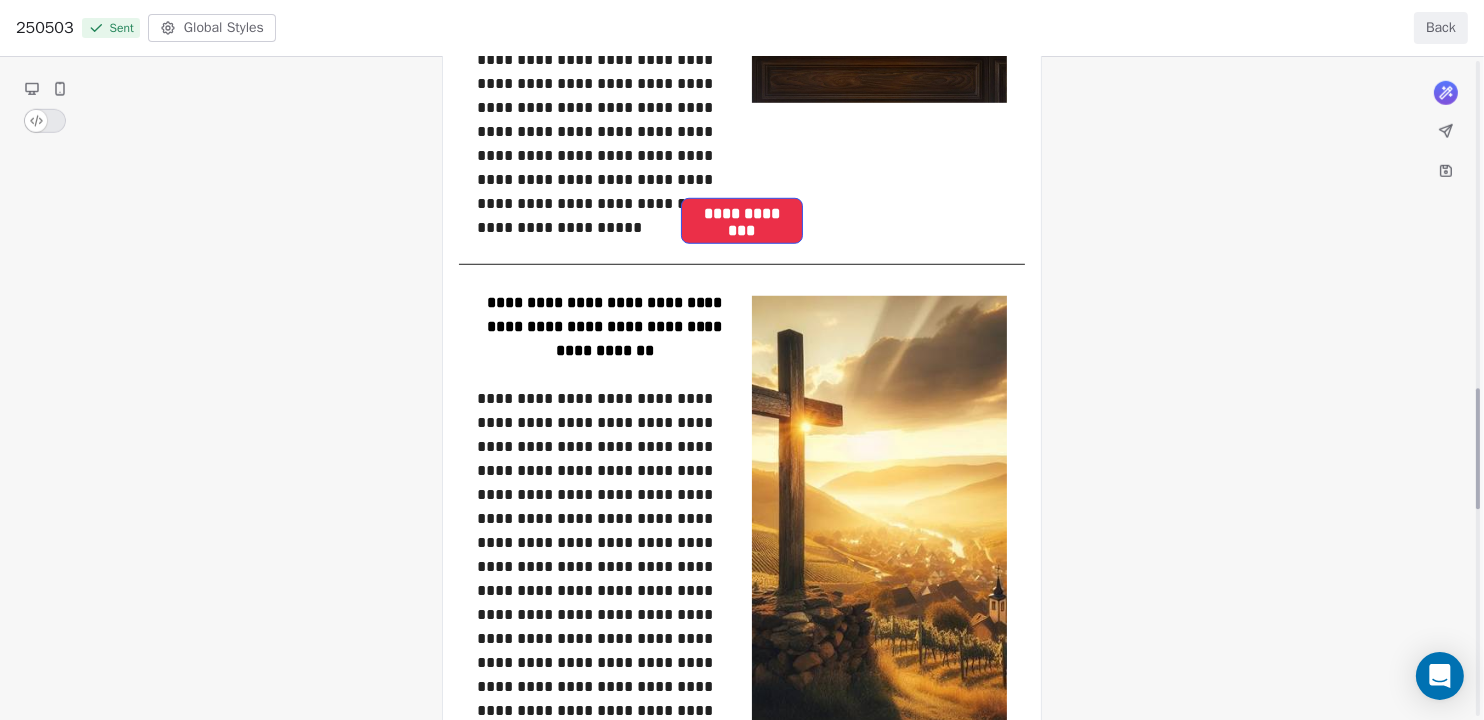 scroll, scrollTop: 1829, scrollLeft: 0, axis: vertical 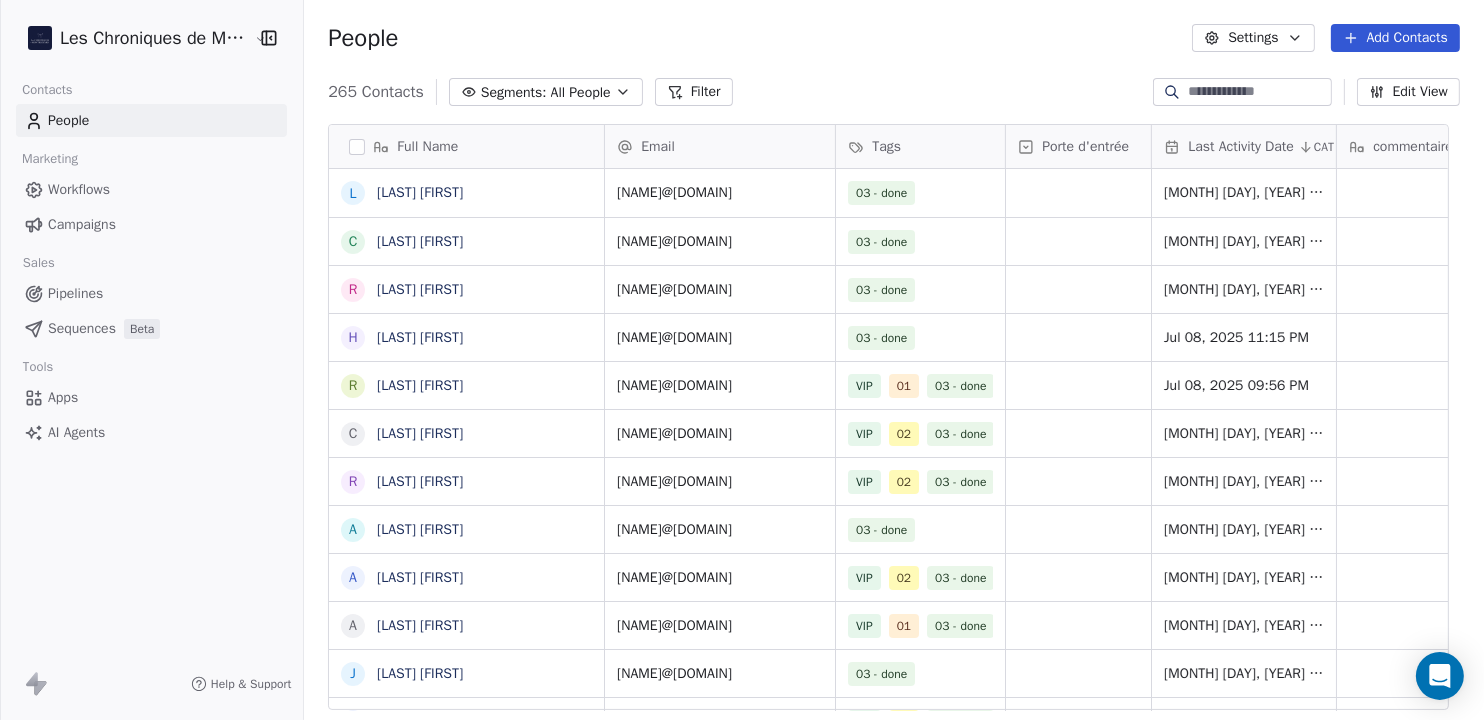 click on "Campaigns" at bounding box center [82, 224] 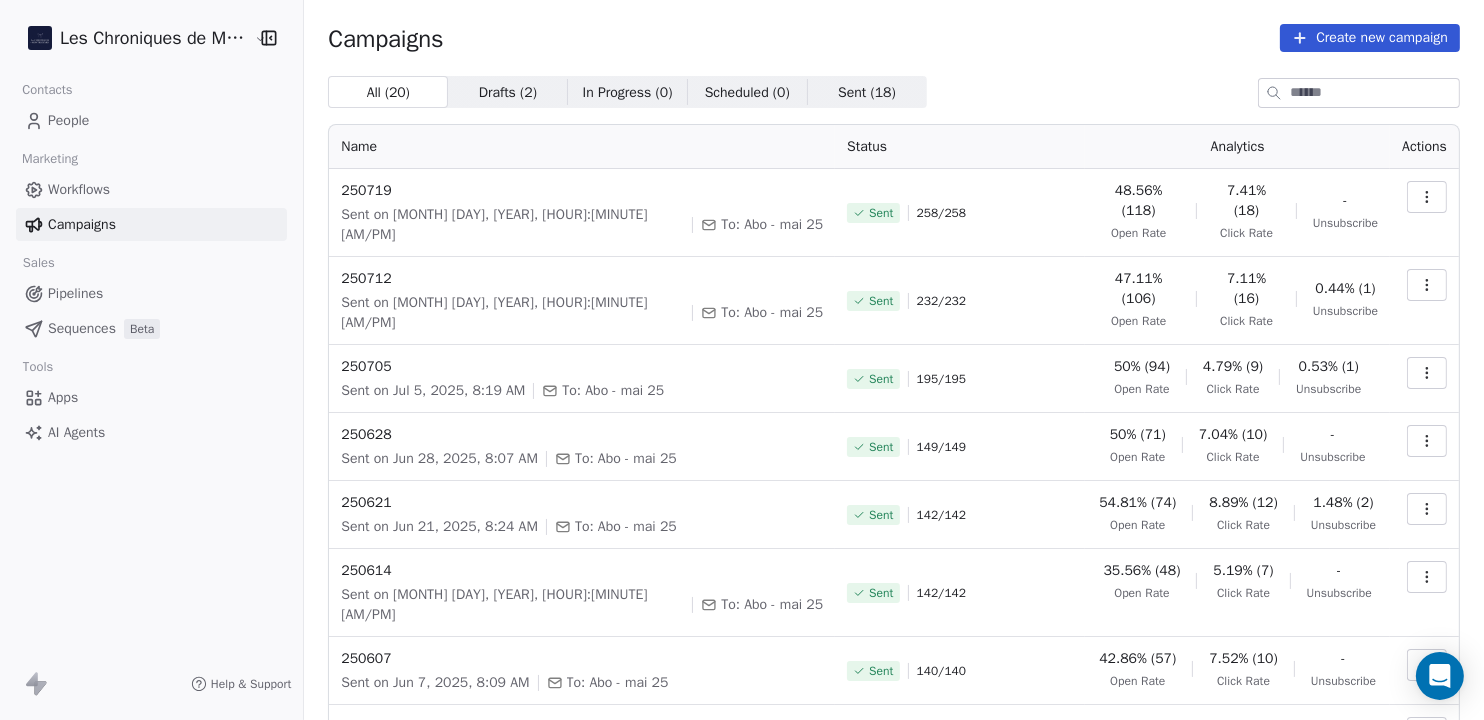 scroll, scrollTop: 213, scrollLeft: 0, axis: vertical 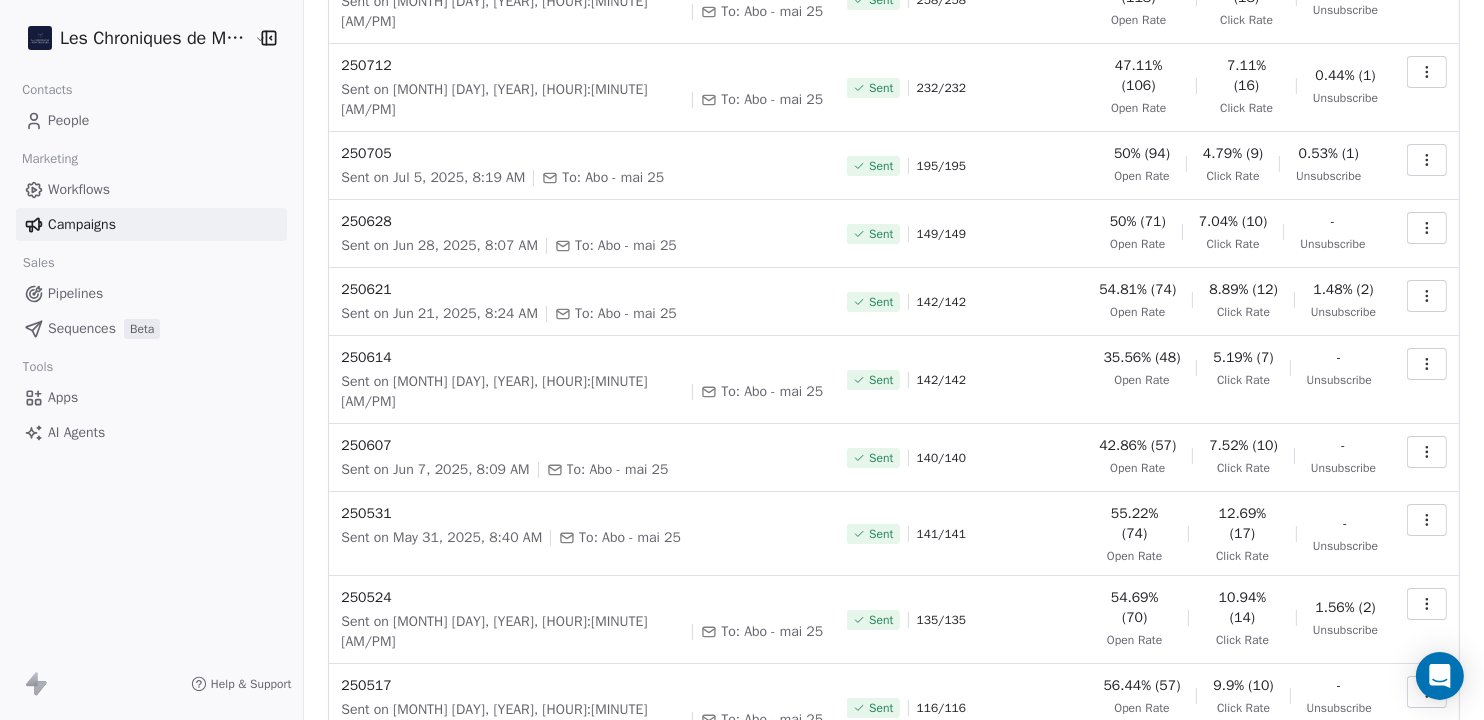 click on "Next" at bounding box center [1418, 799] 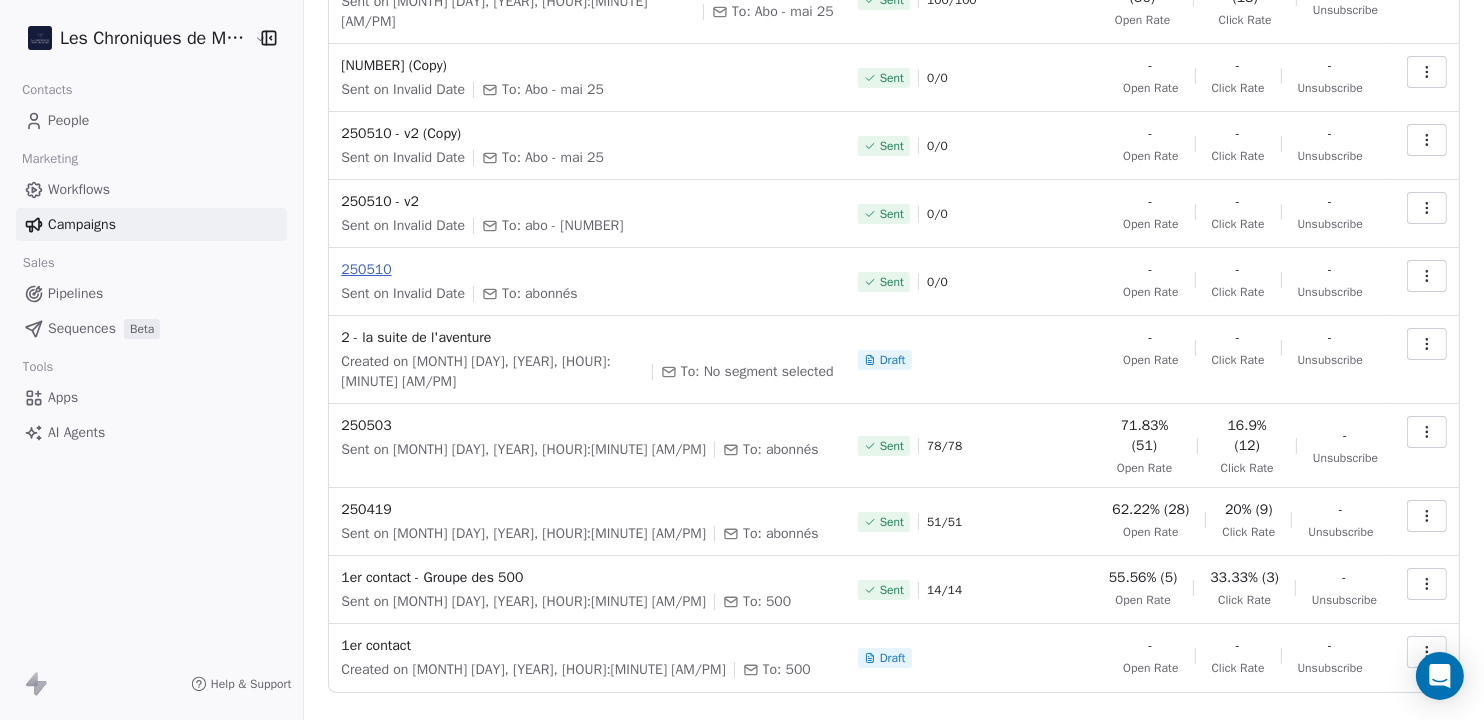 click on "250510" at bounding box center (587, 270) 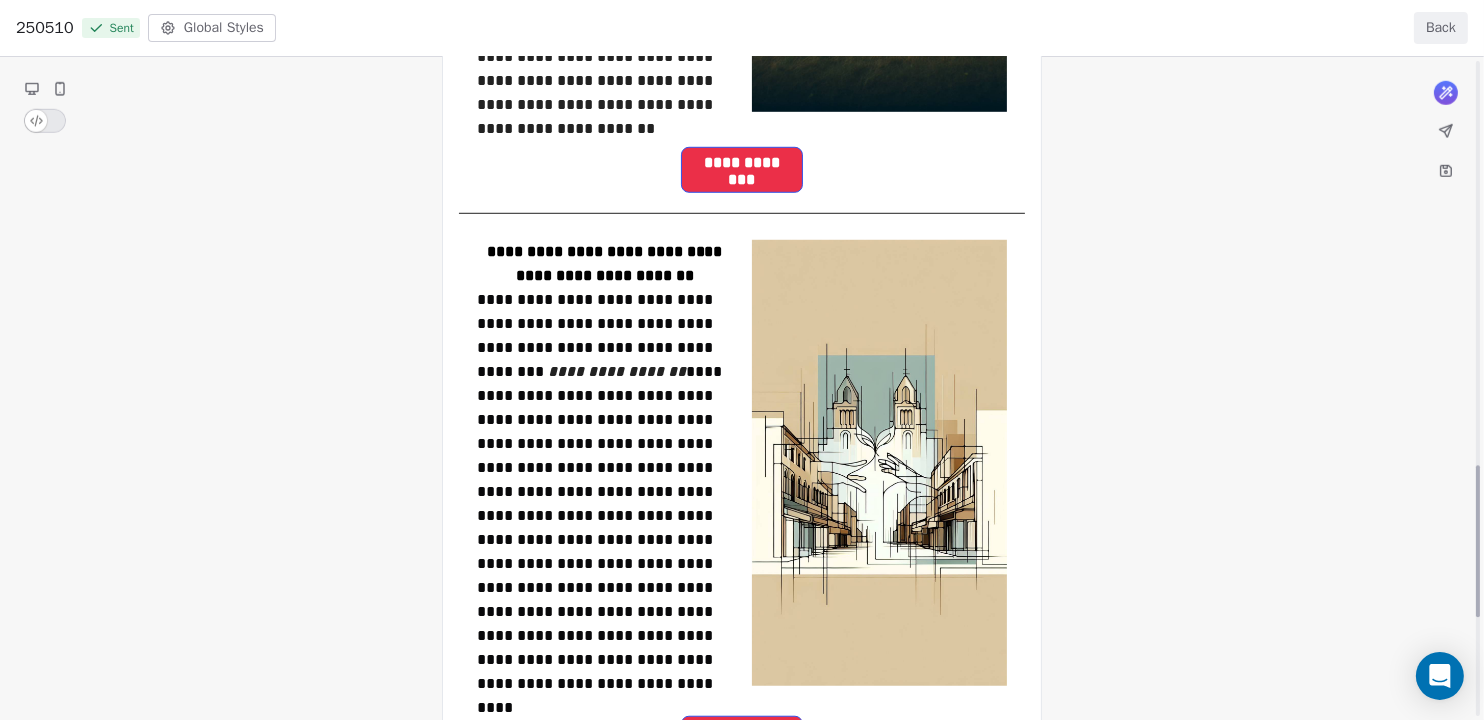 scroll, scrollTop: 1764, scrollLeft: 0, axis: vertical 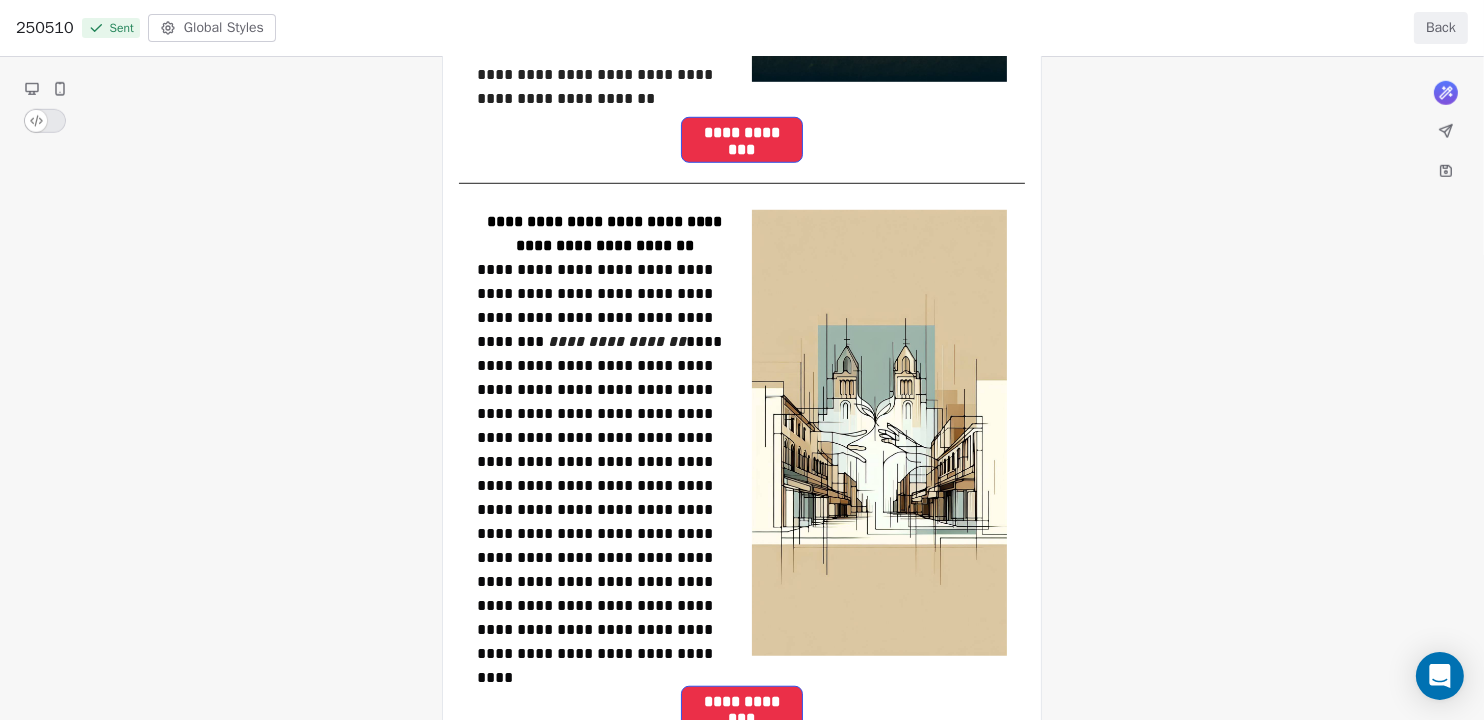 click on "Back" at bounding box center (1441, 28) 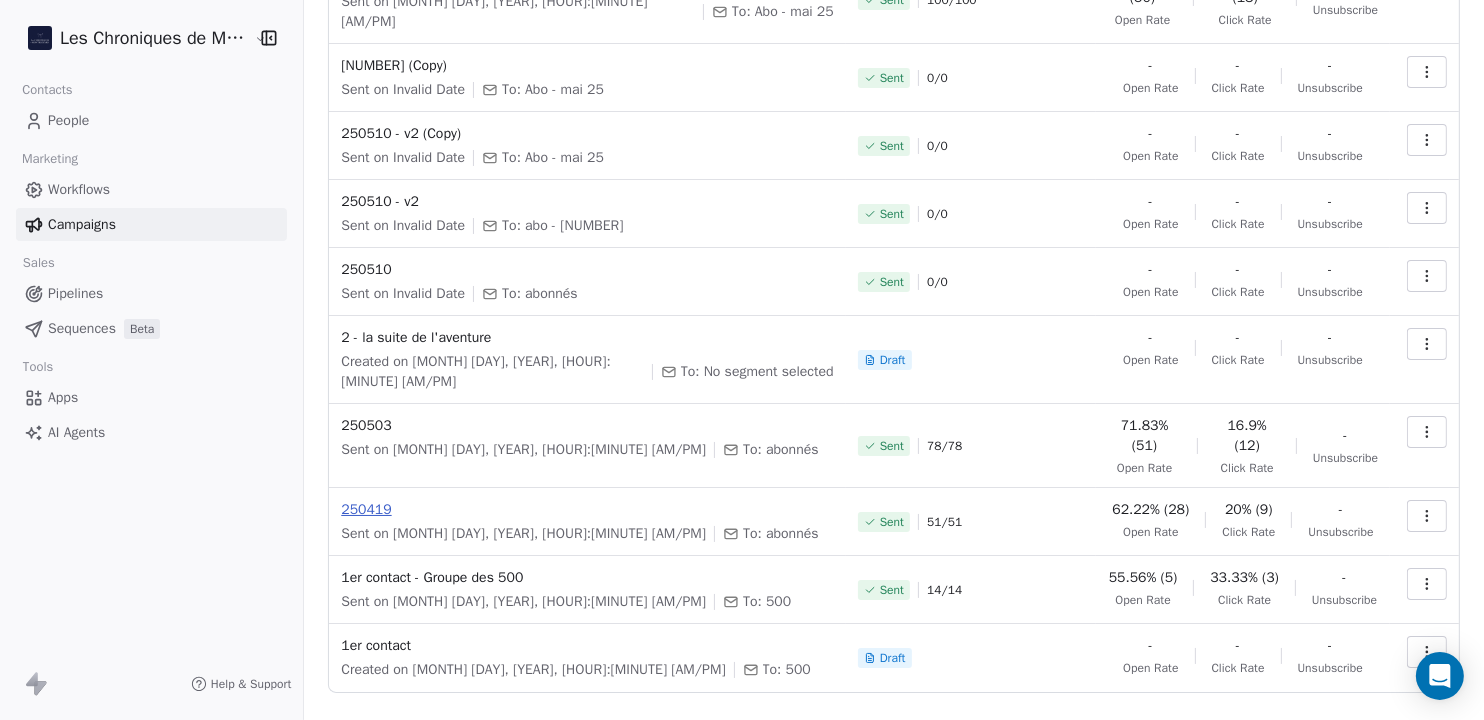 click on "250419" at bounding box center [587, 510] 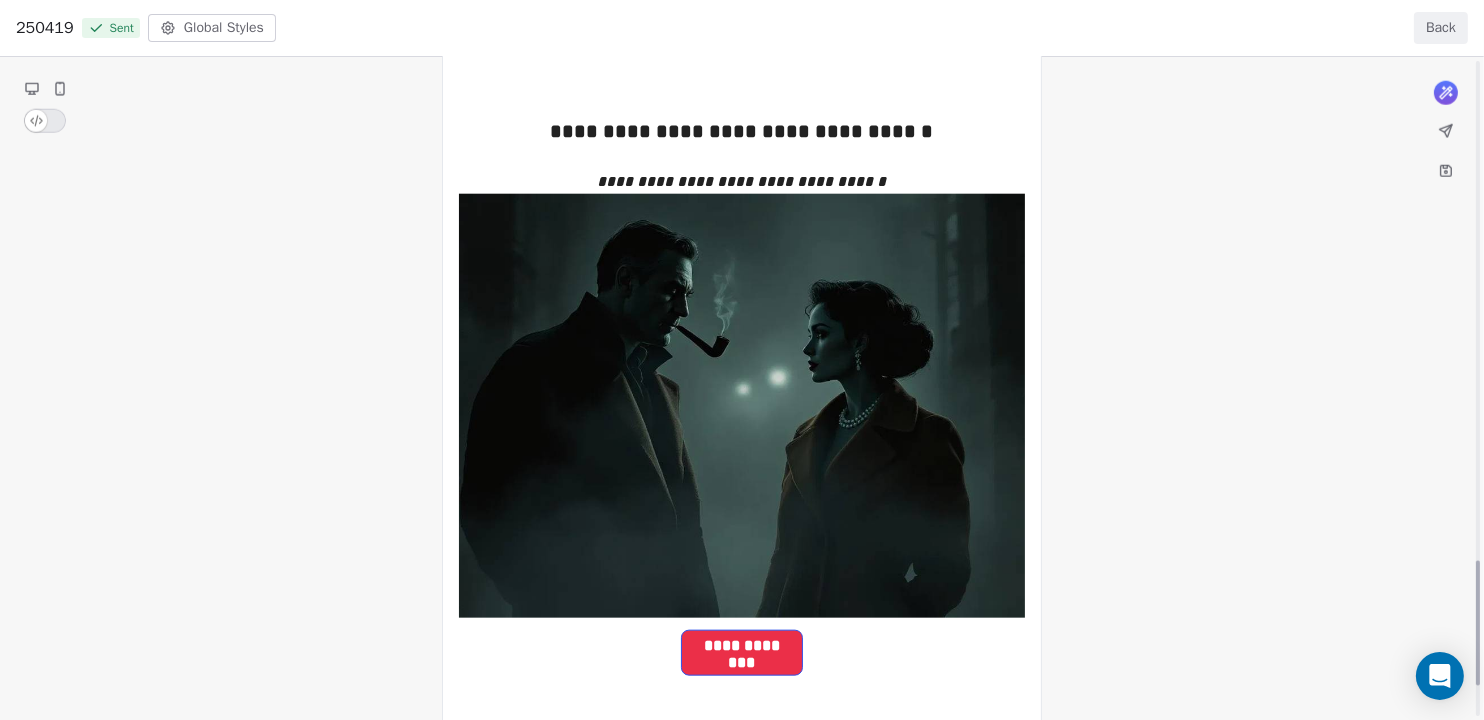 scroll, scrollTop: 2819, scrollLeft: 0, axis: vertical 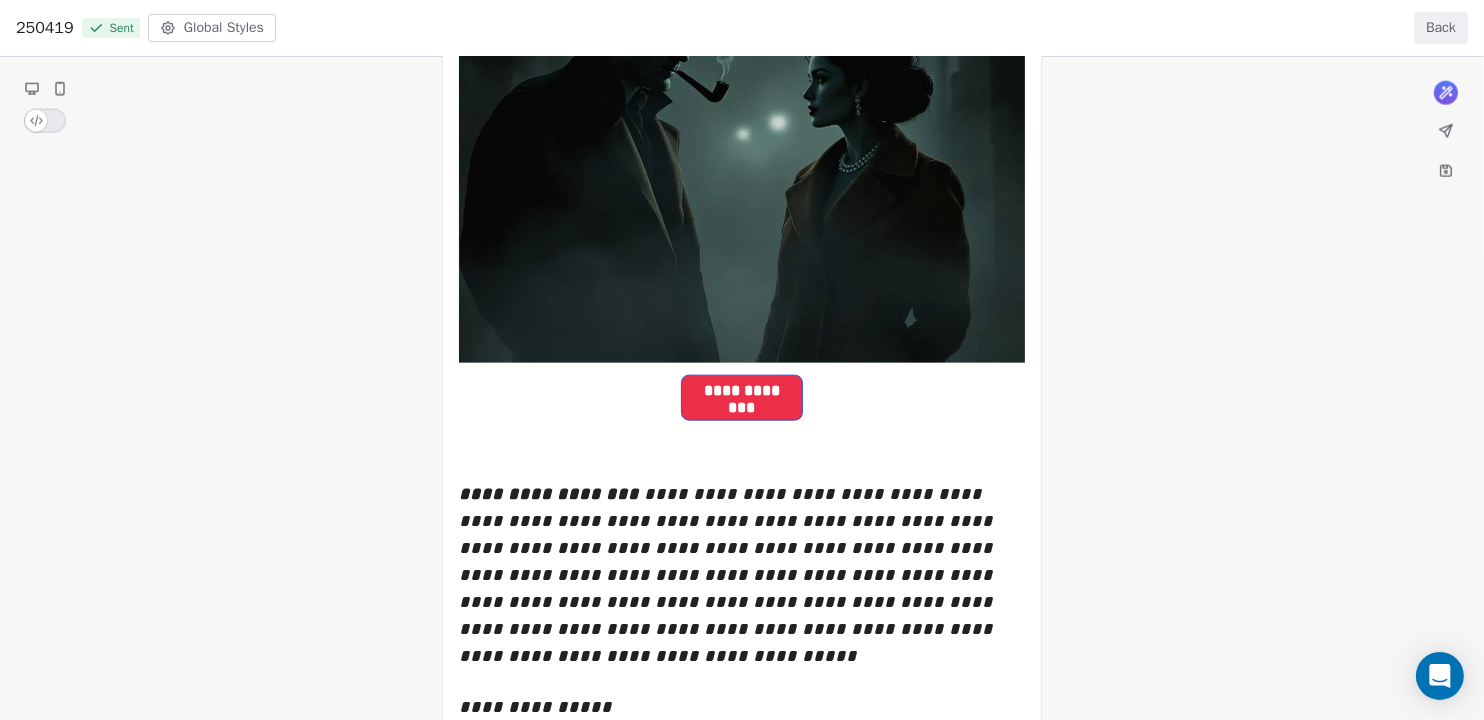 click on "Back" at bounding box center [1441, 28] 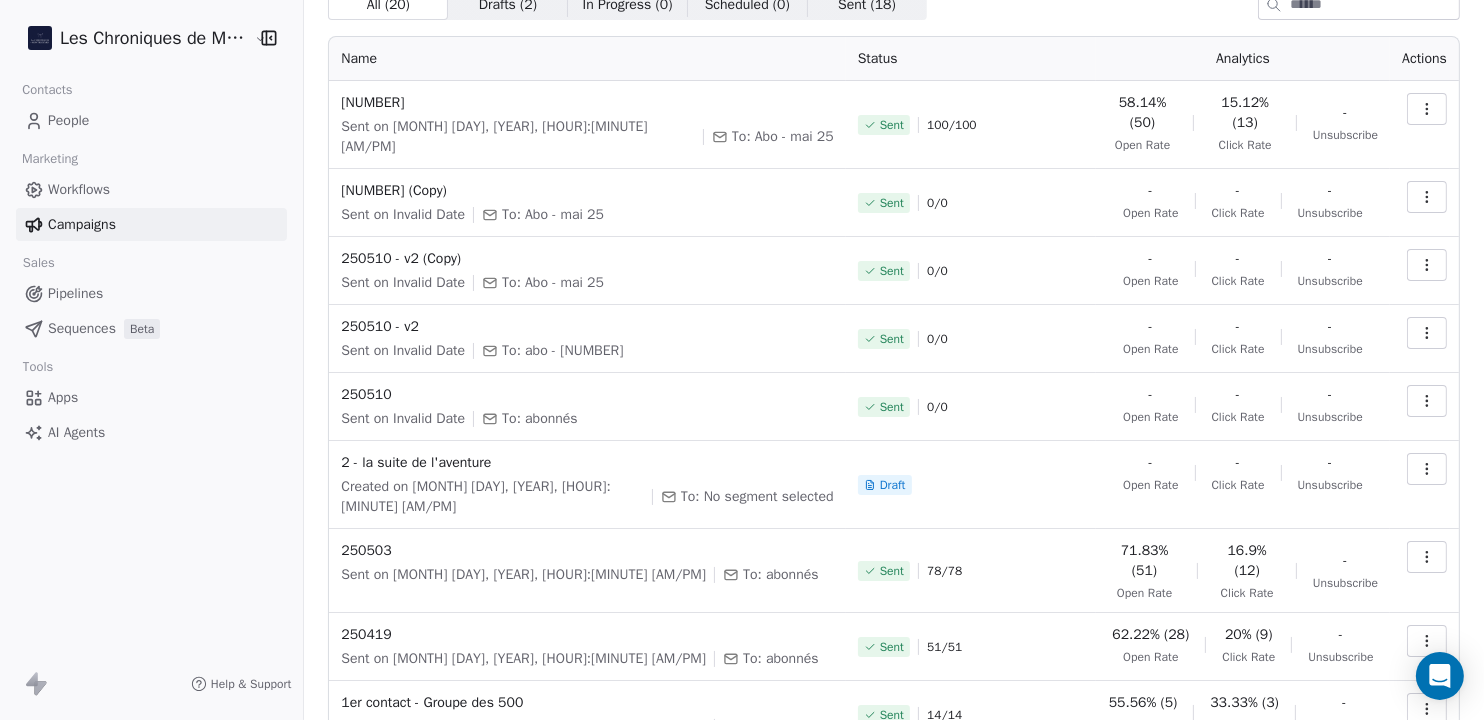 scroll, scrollTop: 85, scrollLeft: 0, axis: vertical 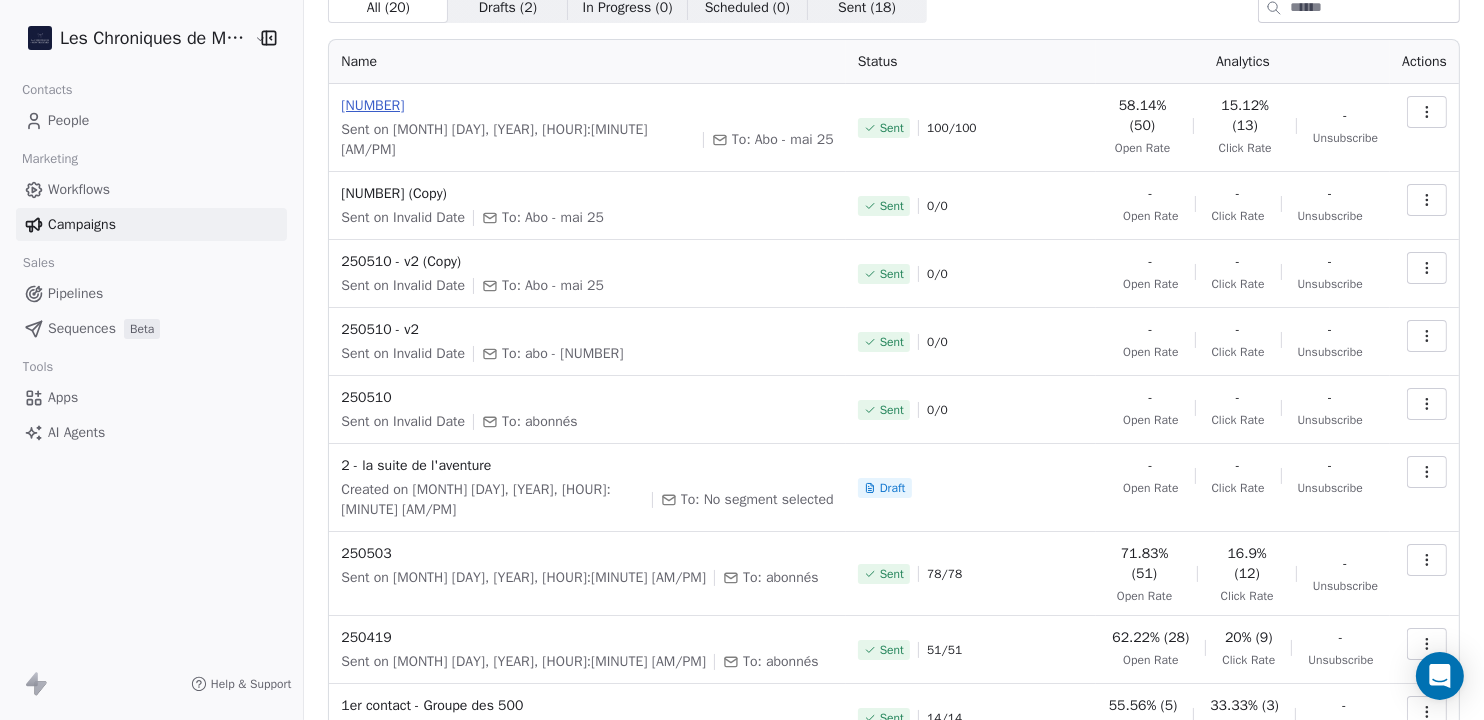 click on "[NUMBER]" at bounding box center [587, 106] 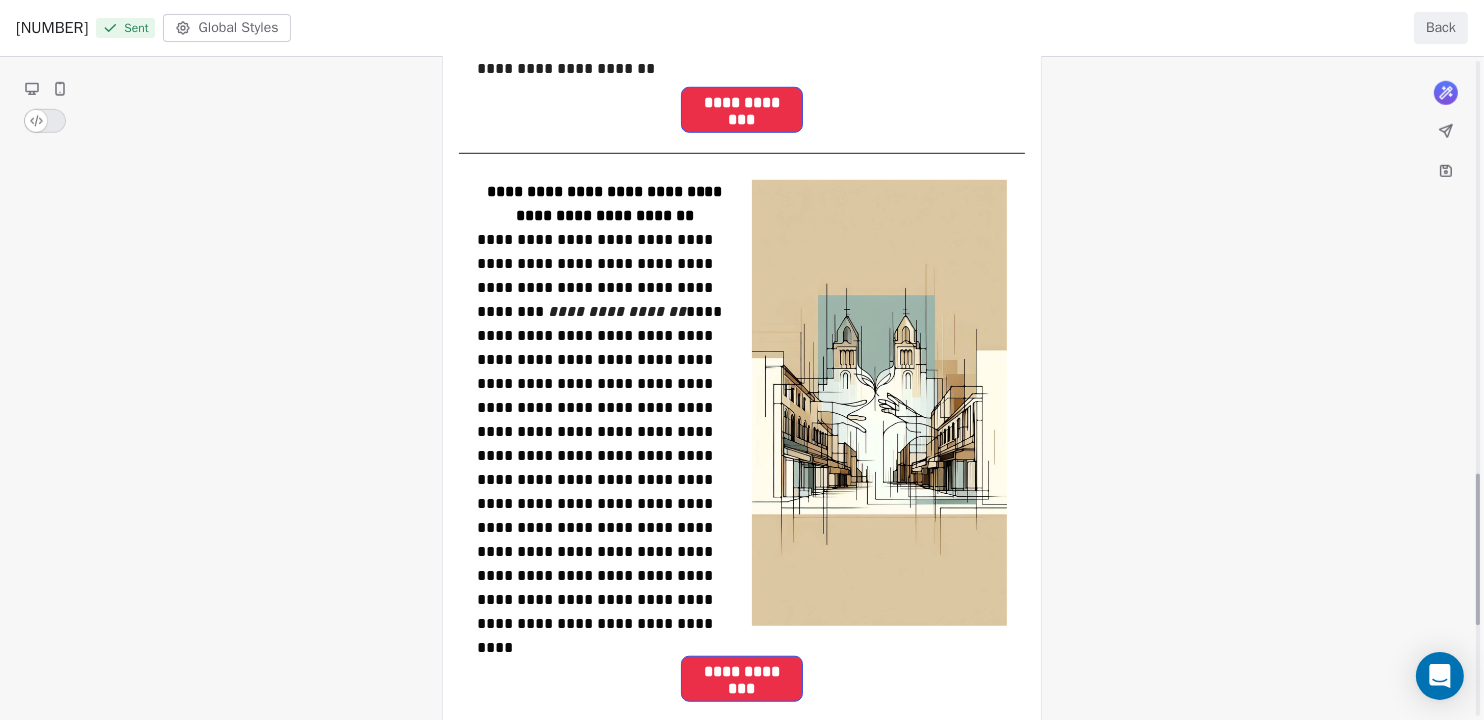 scroll, scrollTop: 1796, scrollLeft: 0, axis: vertical 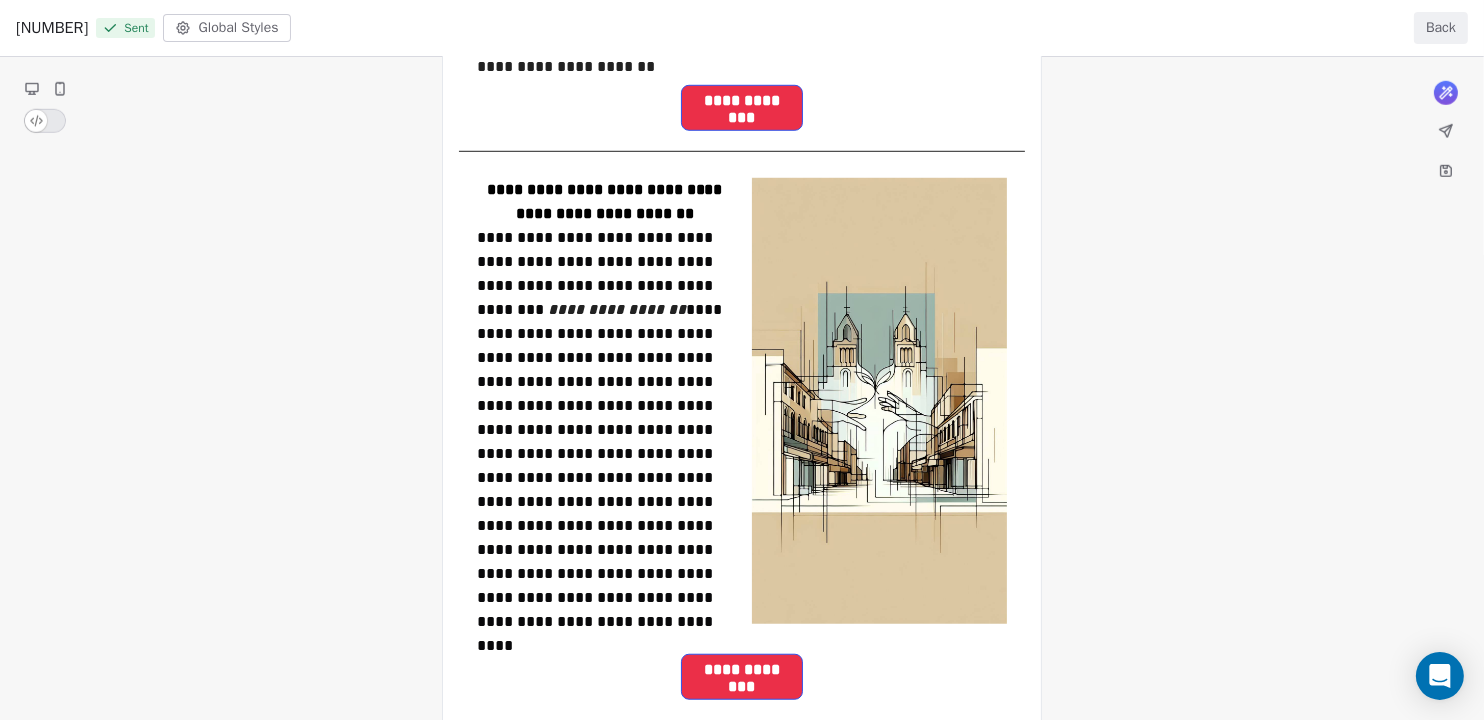 click on "Back" at bounding box center (1441, 28) 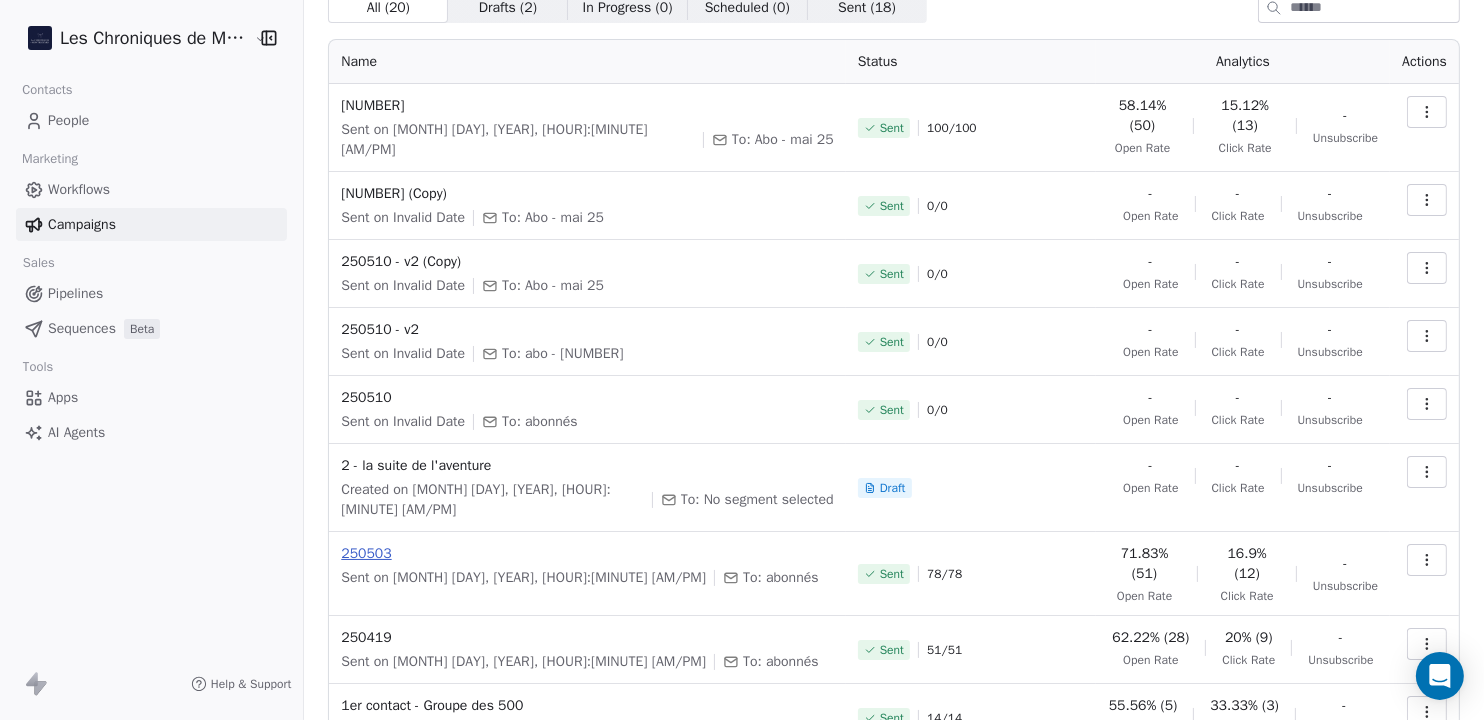 click on "250503" at bounding box center [587, 554] 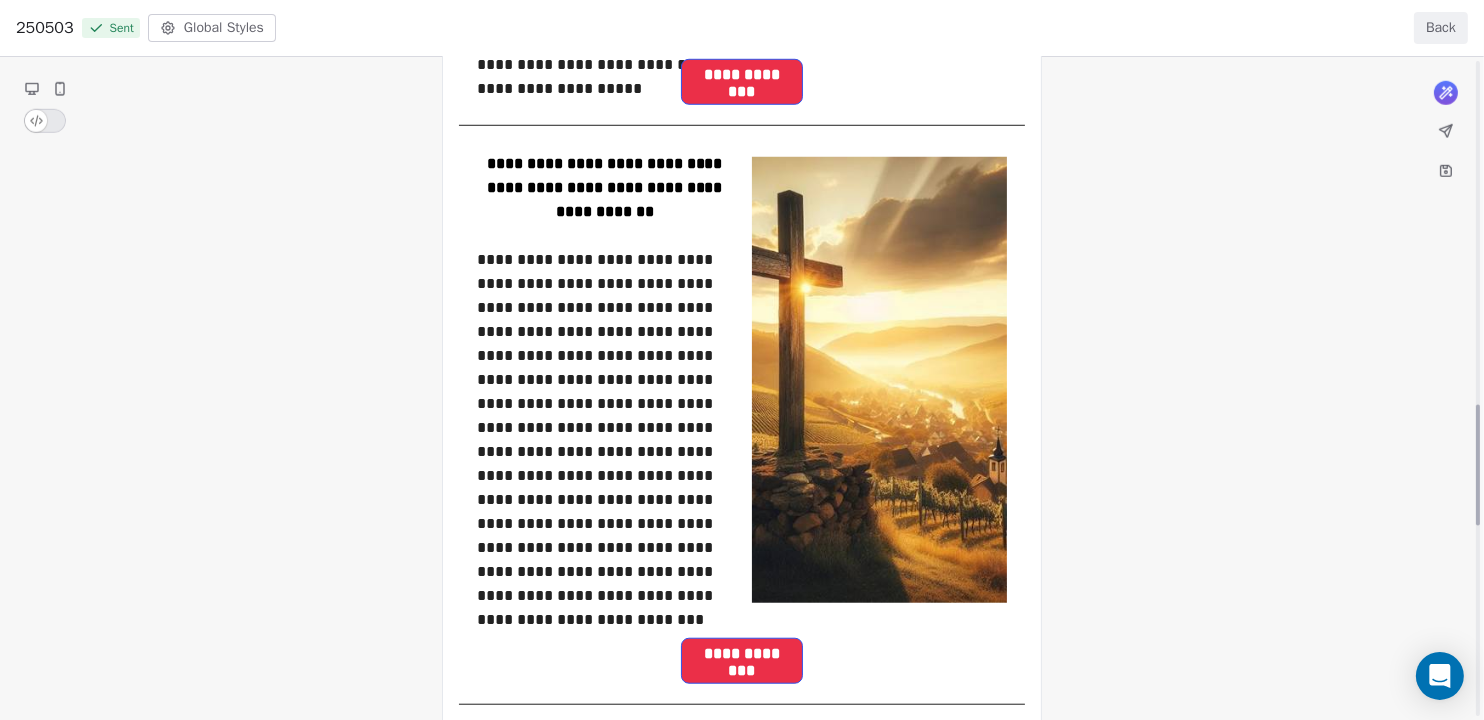 scroll, scrollTop: 1932, scrollLeft: 0, axis: vertical 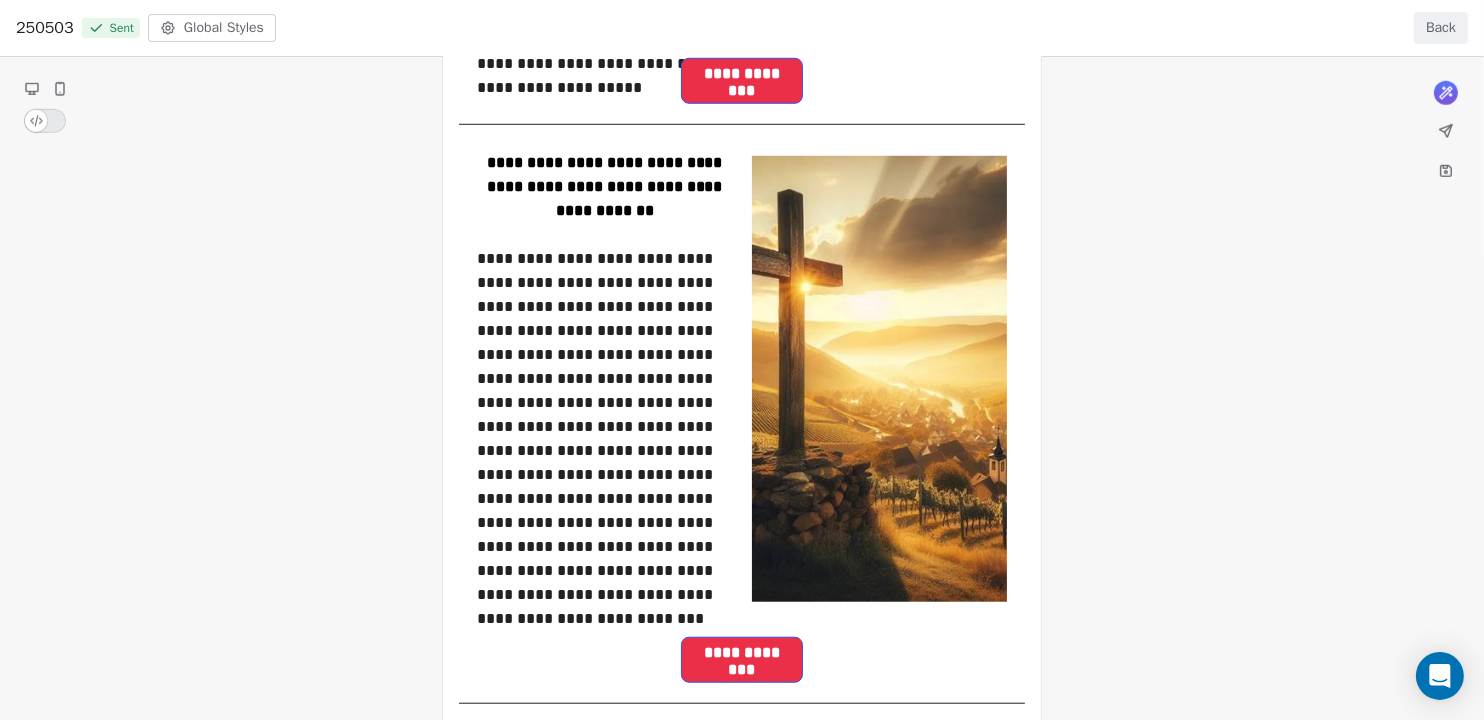 click on "Back" at bounding box center [1441, 28] 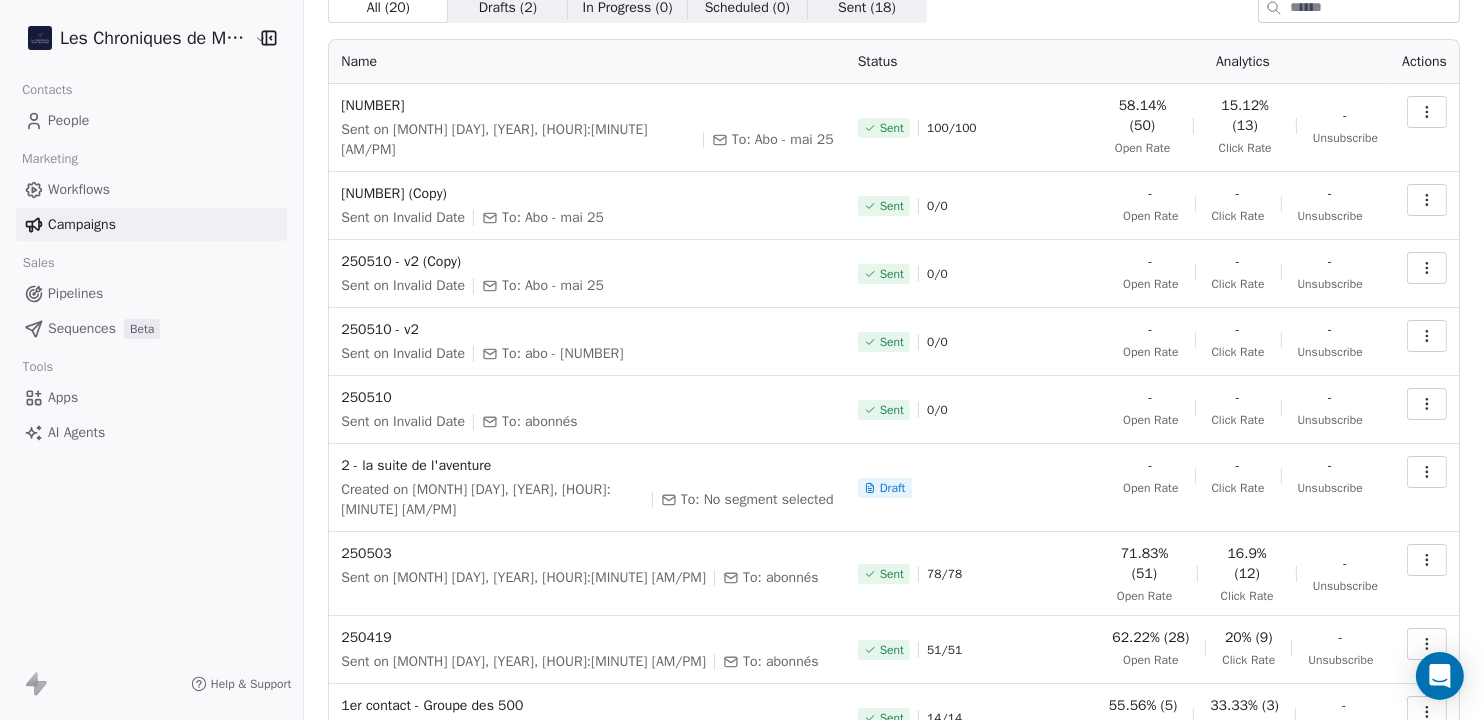 scroll, scrollTop: 213, scrollLeft: 0, axis: vertical 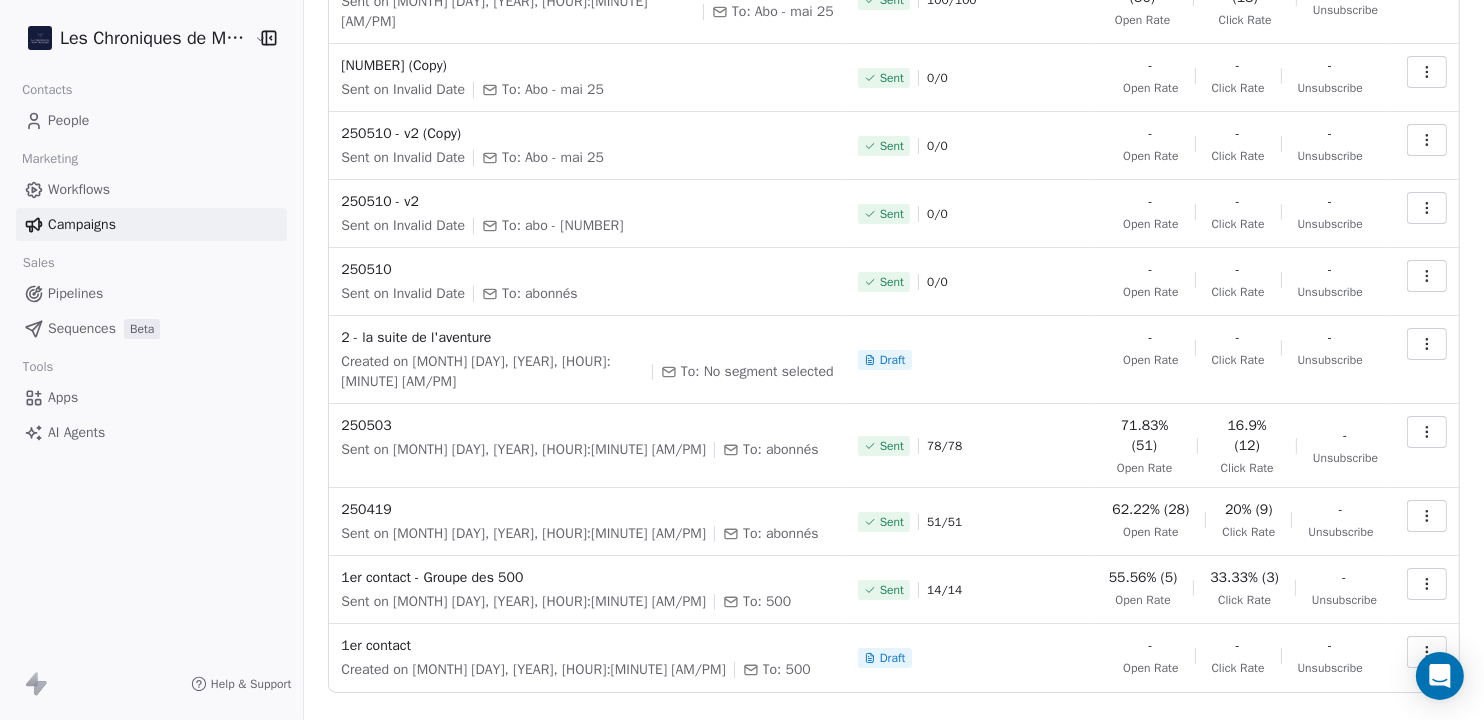 click on "Previous" at bounding box center (1280, 739) 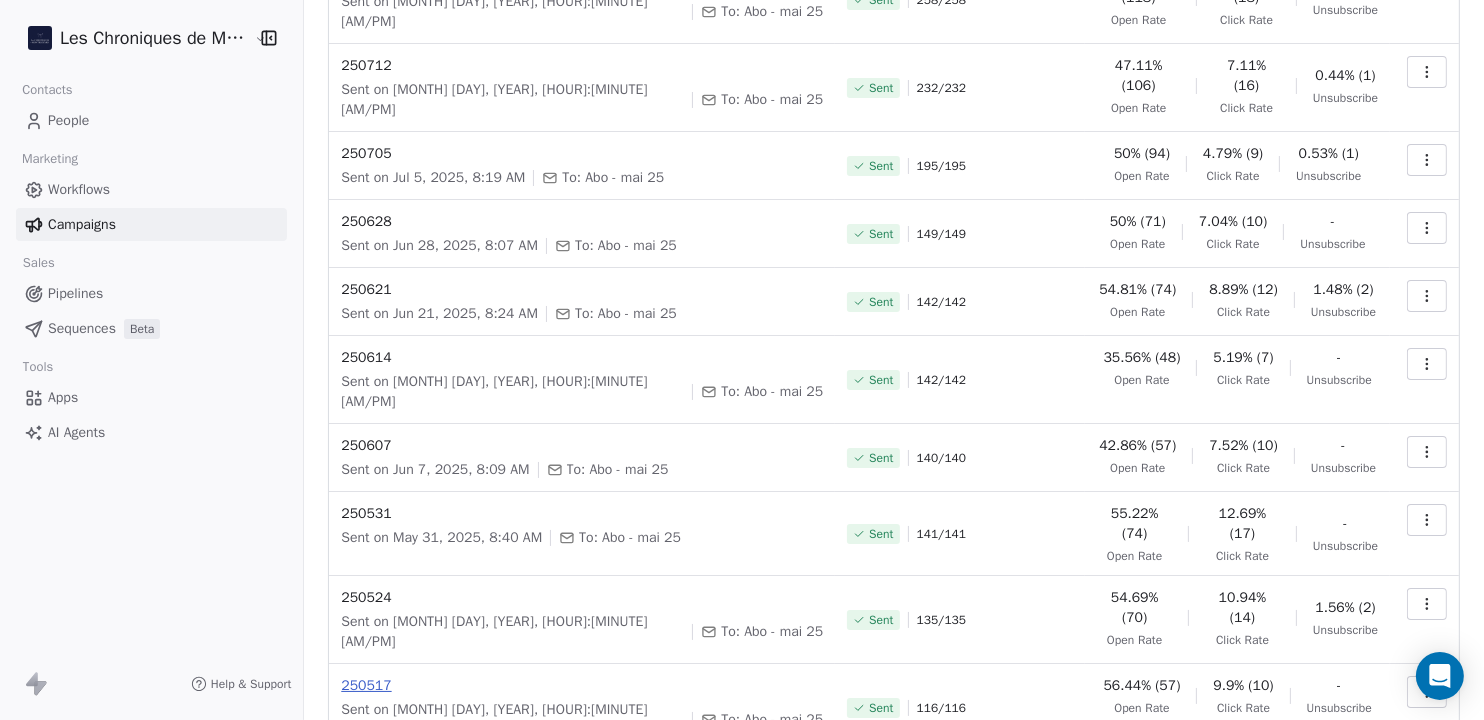 click on "250517" at bounding box center [582, 686] 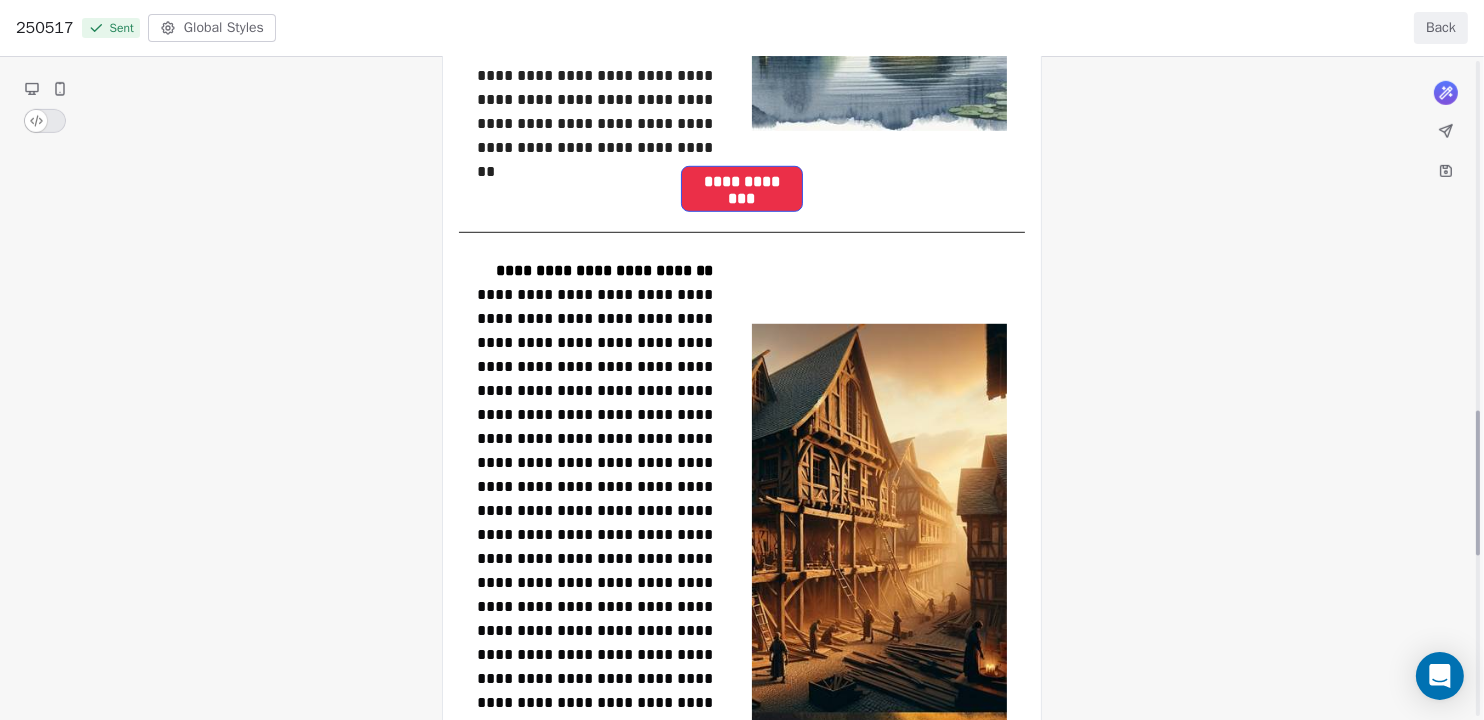 scroll, scrollTop: 1599, scrollLeft: 0, axis: vertical 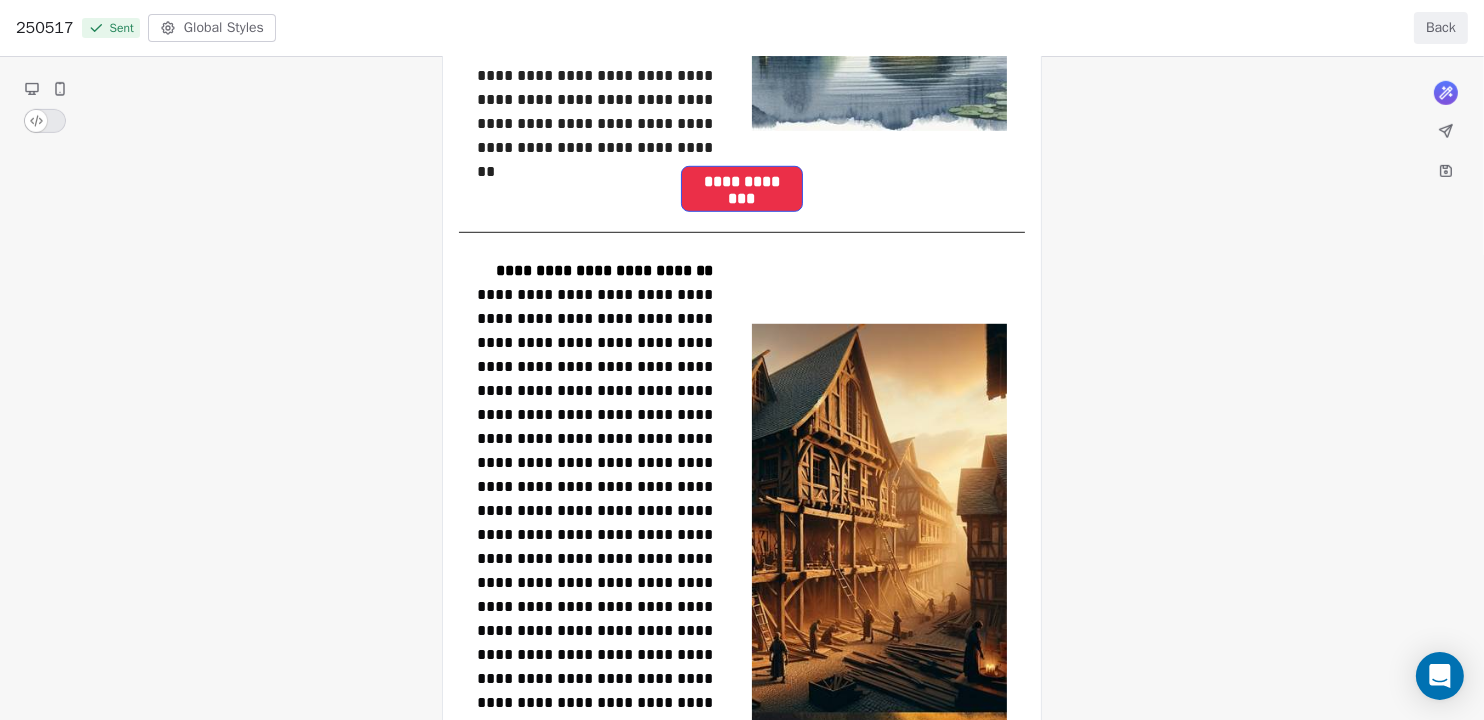 click on "Back" at bounding box center [1441, 28] 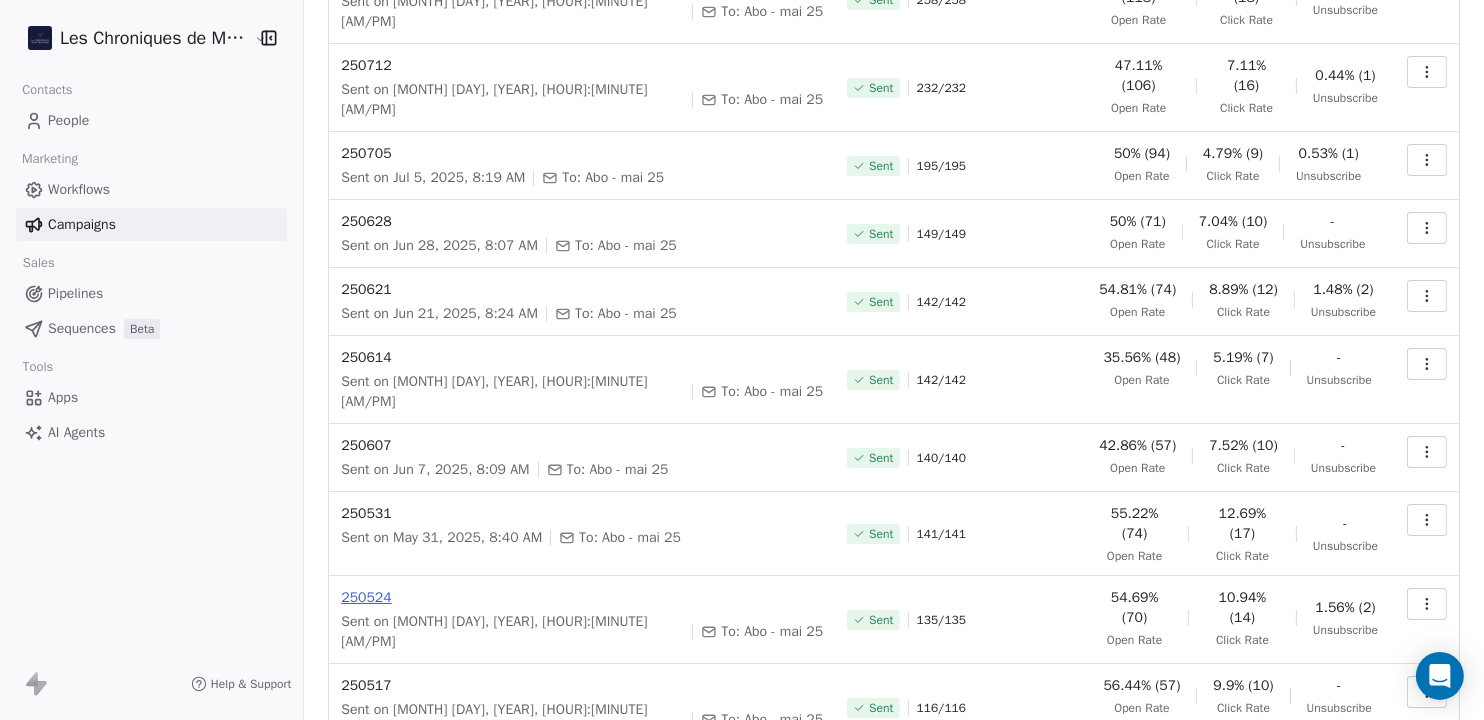 click on "250524" at bounding box center (582, 598) 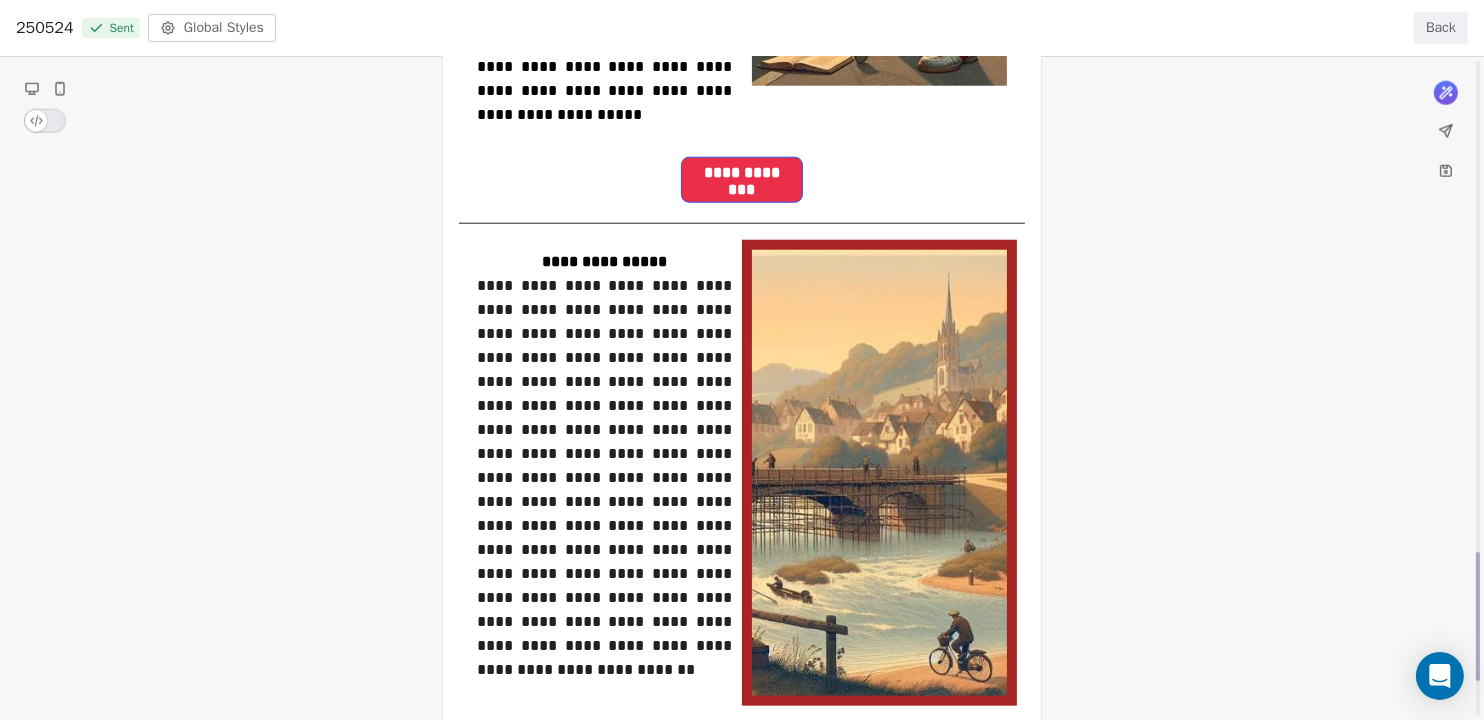 scroll, scrollTop: 2531, scrollLeft: 0, axis: vertical 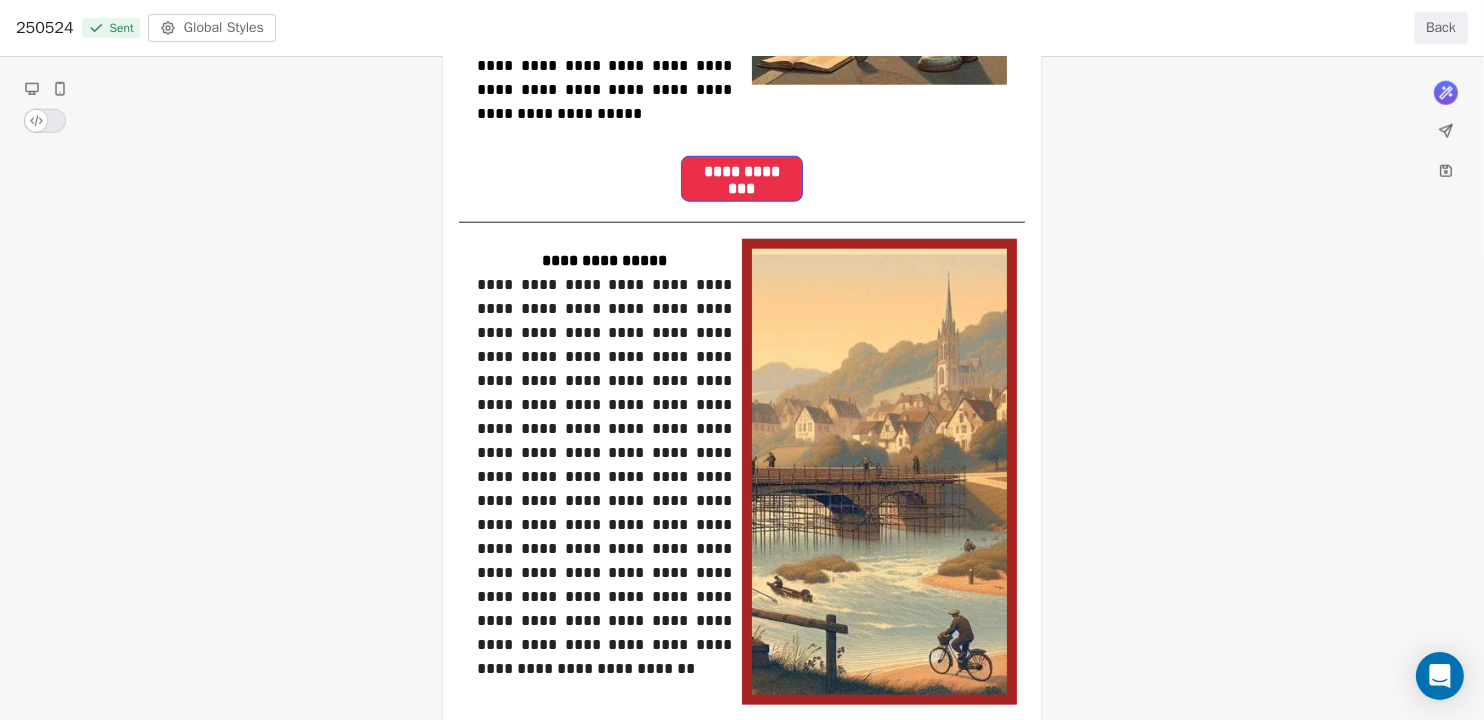 click on "Back" at bounding box center (1441, 28) 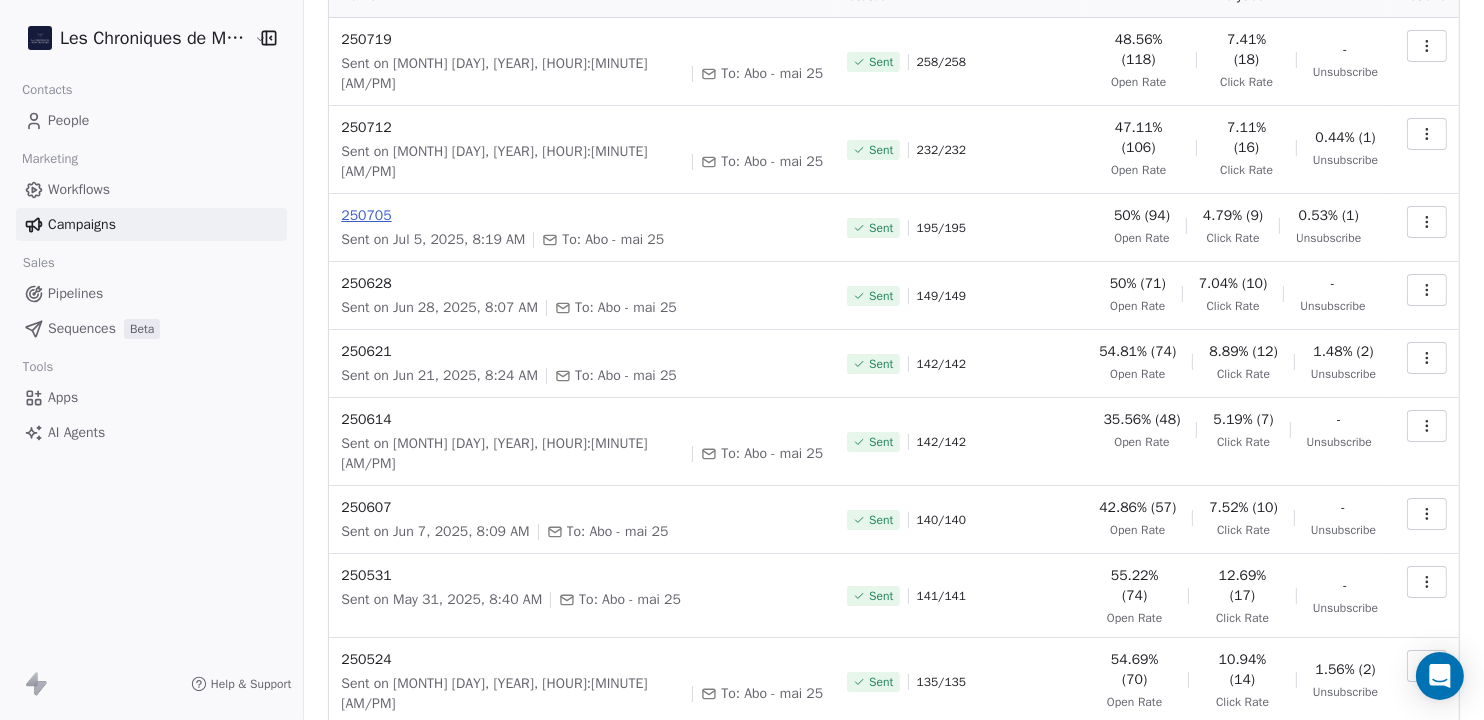 scroll, scrollTop: 0, scrollLeft: 0, axis: both 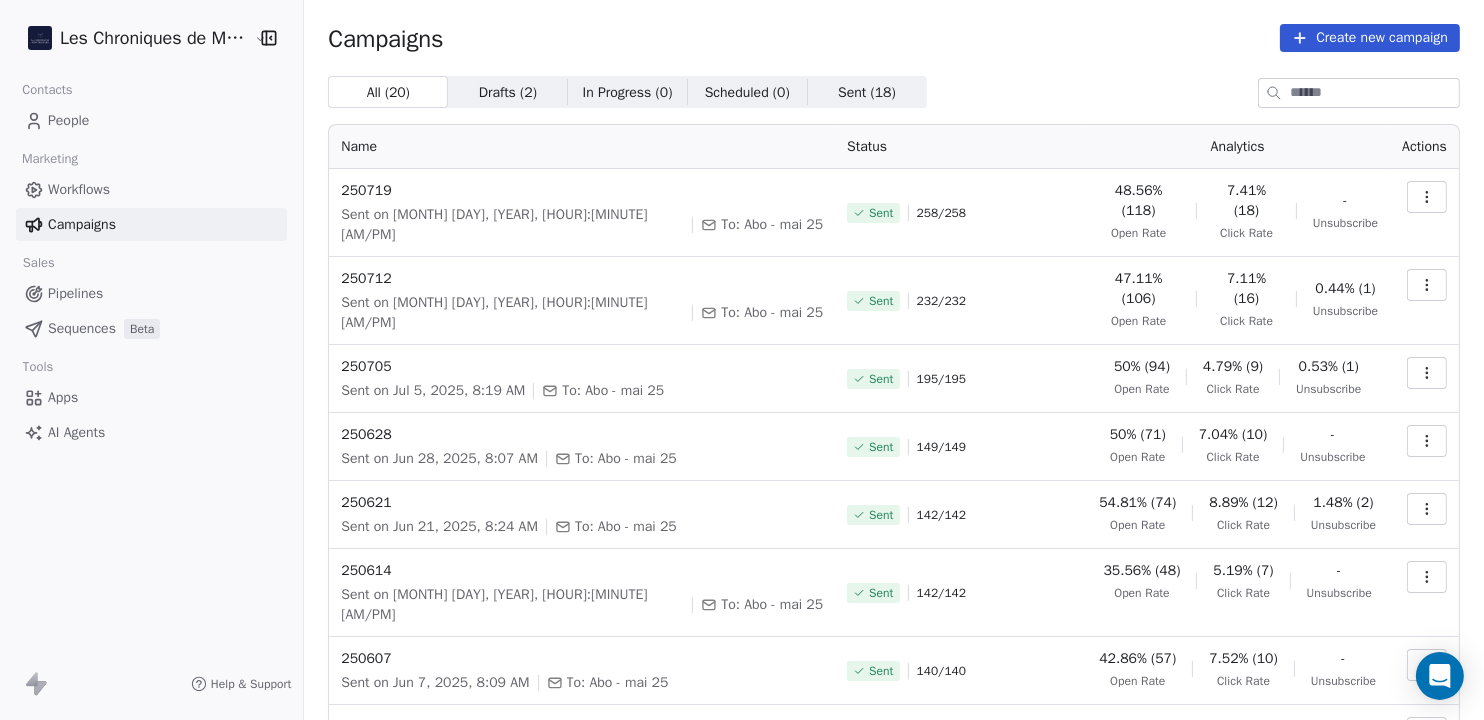 click on "Drafts ( 2 )" at bounding box center [508, 92] 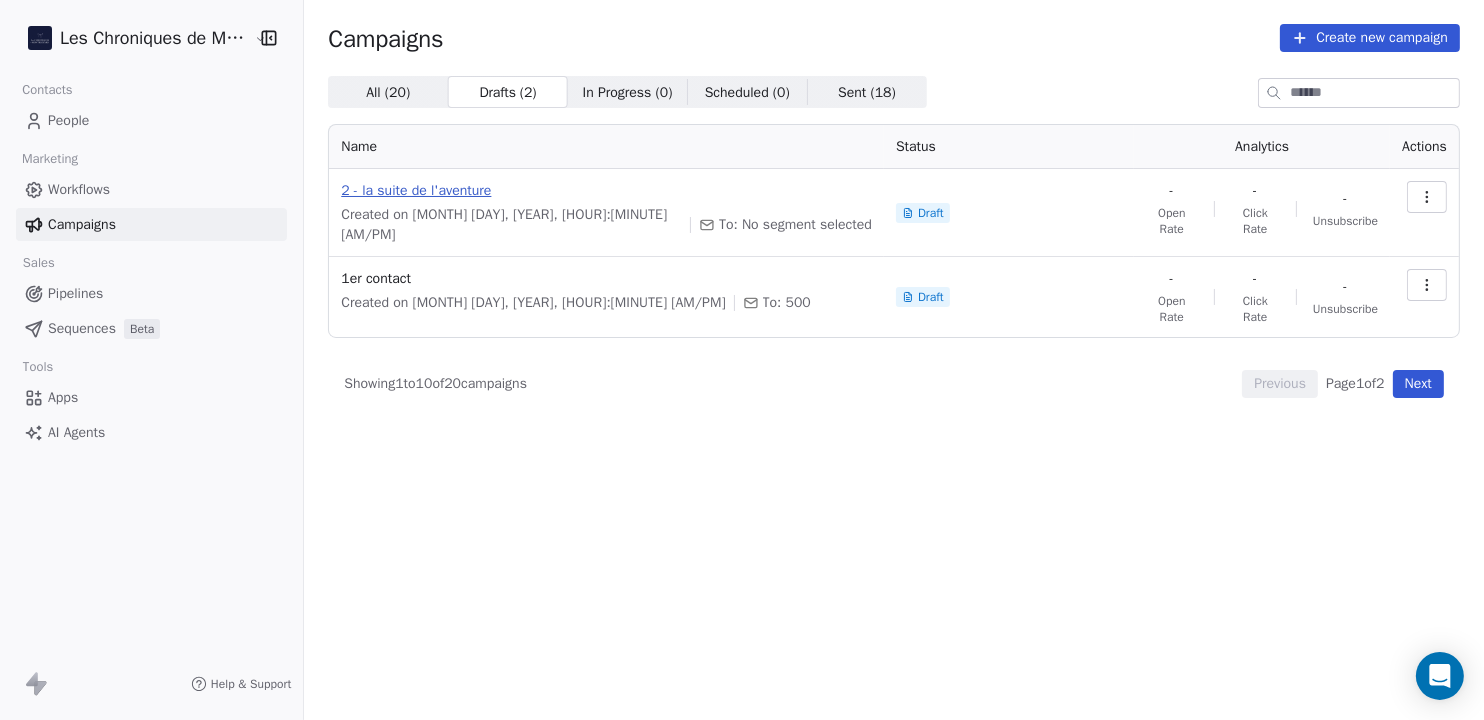 click on "2 - la suite de l'aventure" at bounding box center (606, 191) 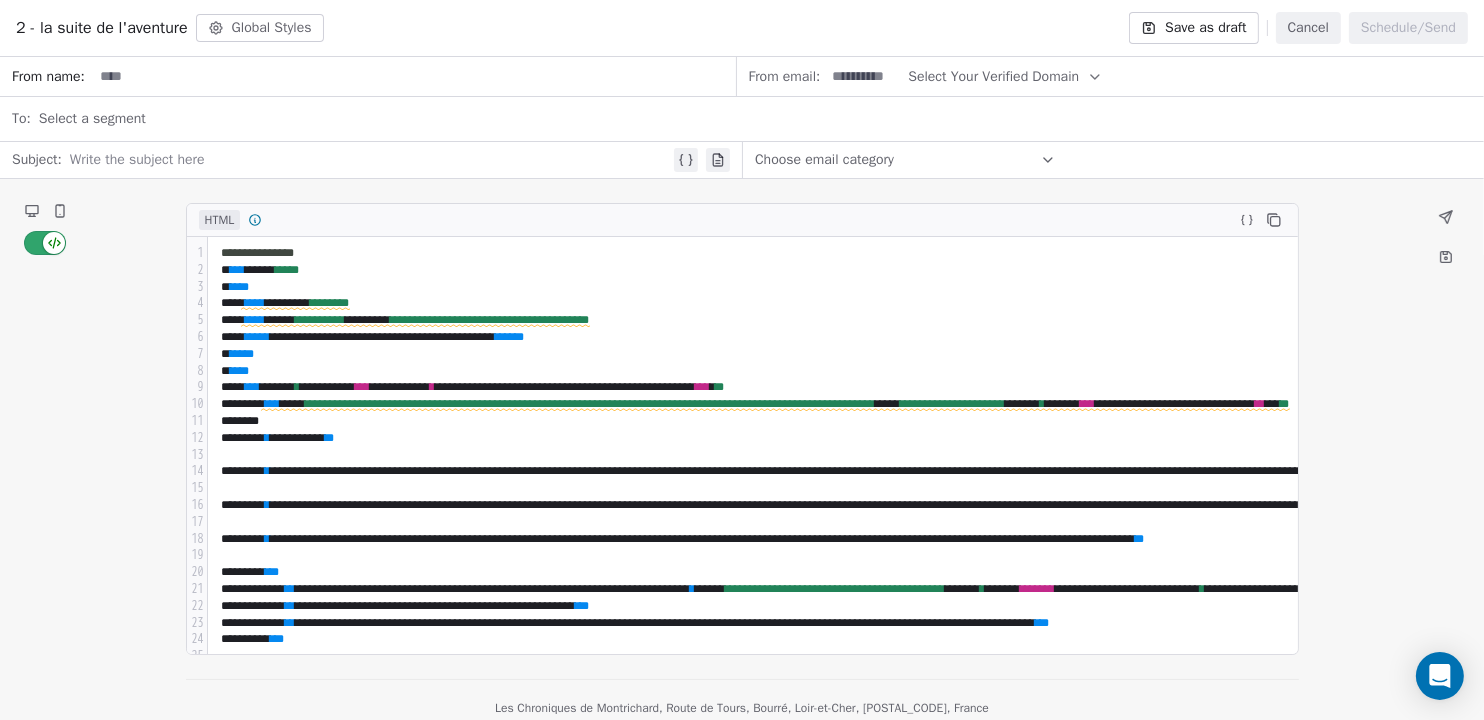 click at bounding box center [54, 243] 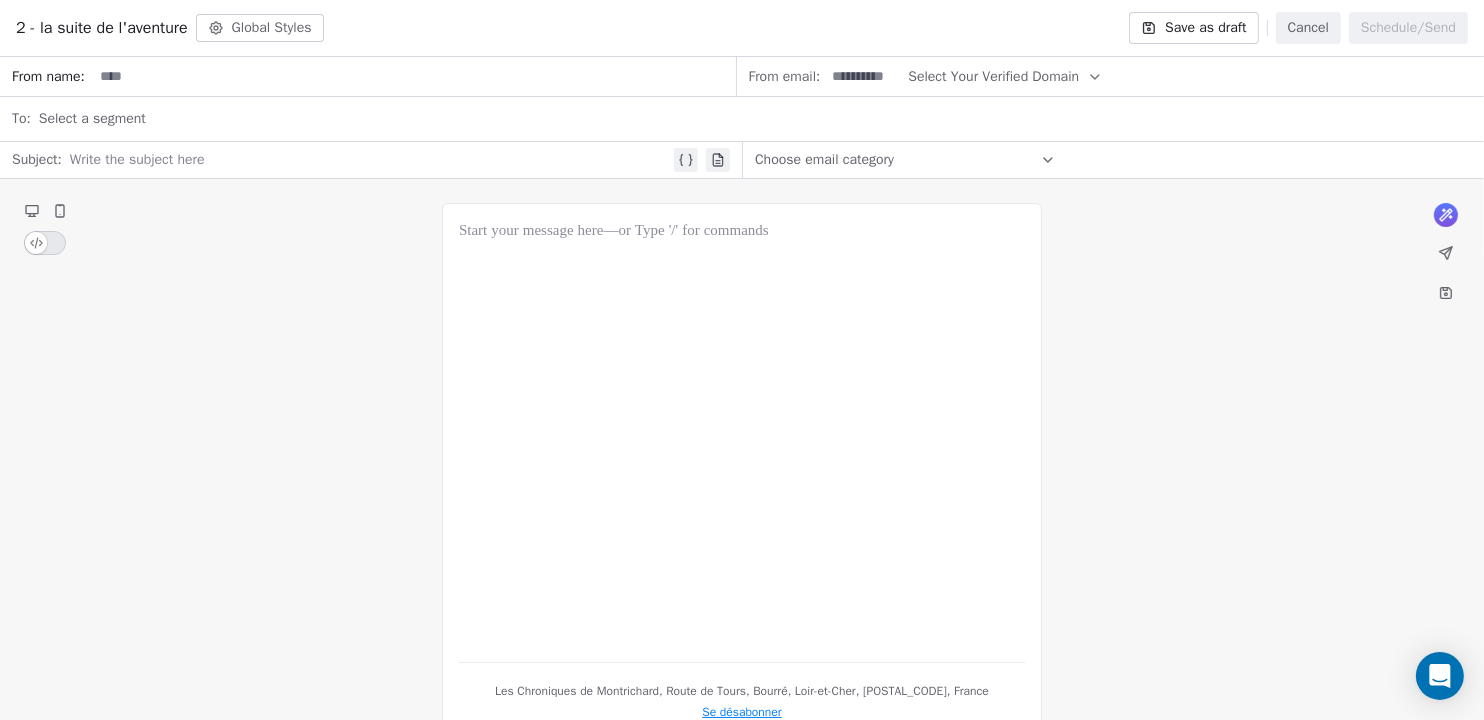 scroll, scrollTop: 41, scrollLeft: 0, axis: vertical 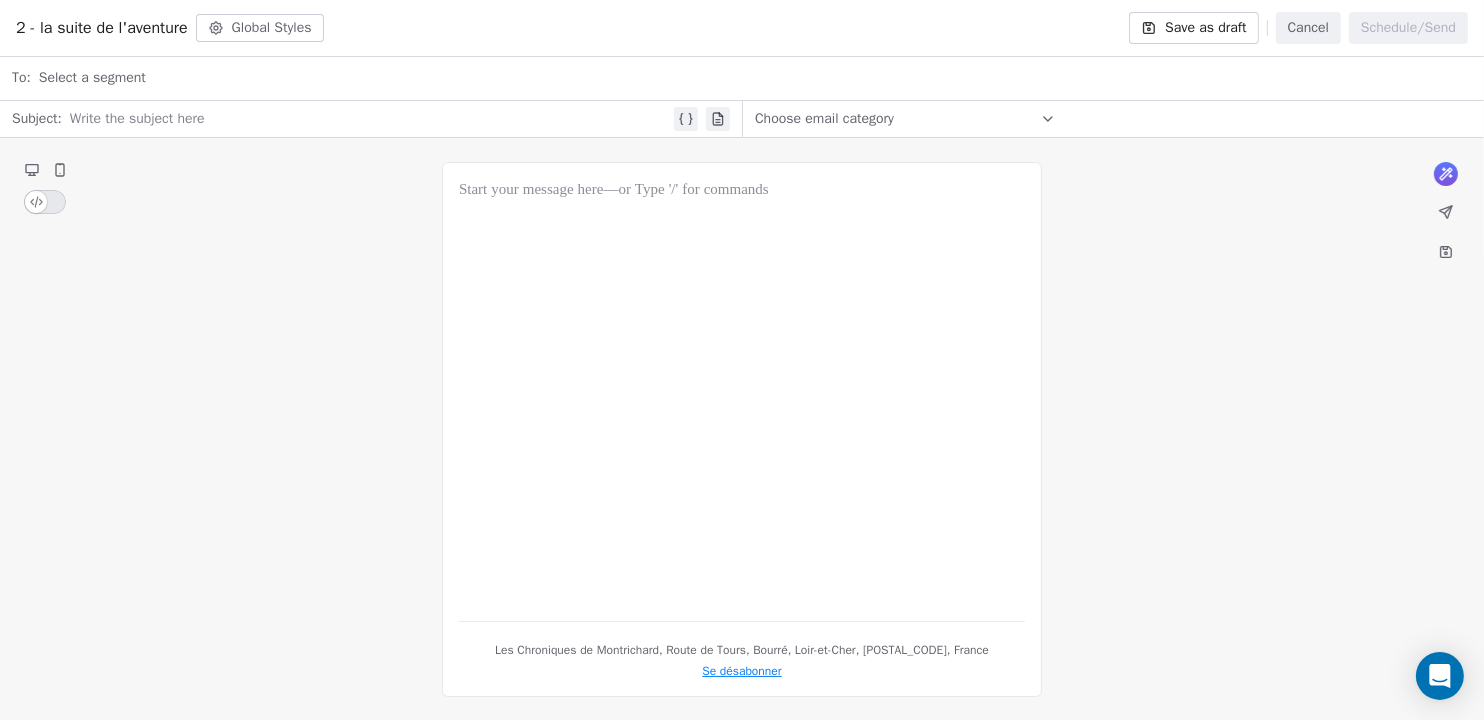 click at bounding box center (742, 392) 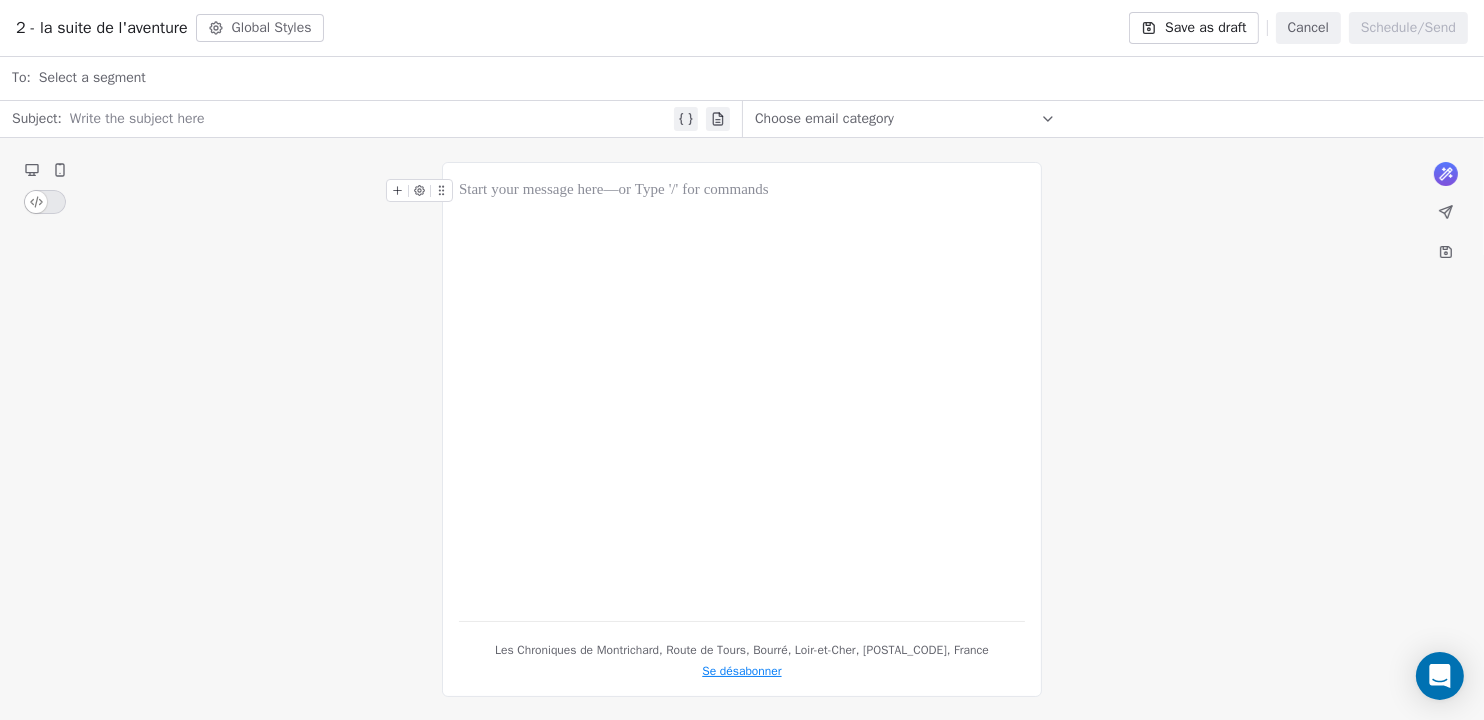 click on "Cancel" at bounding box center [1308, 28] 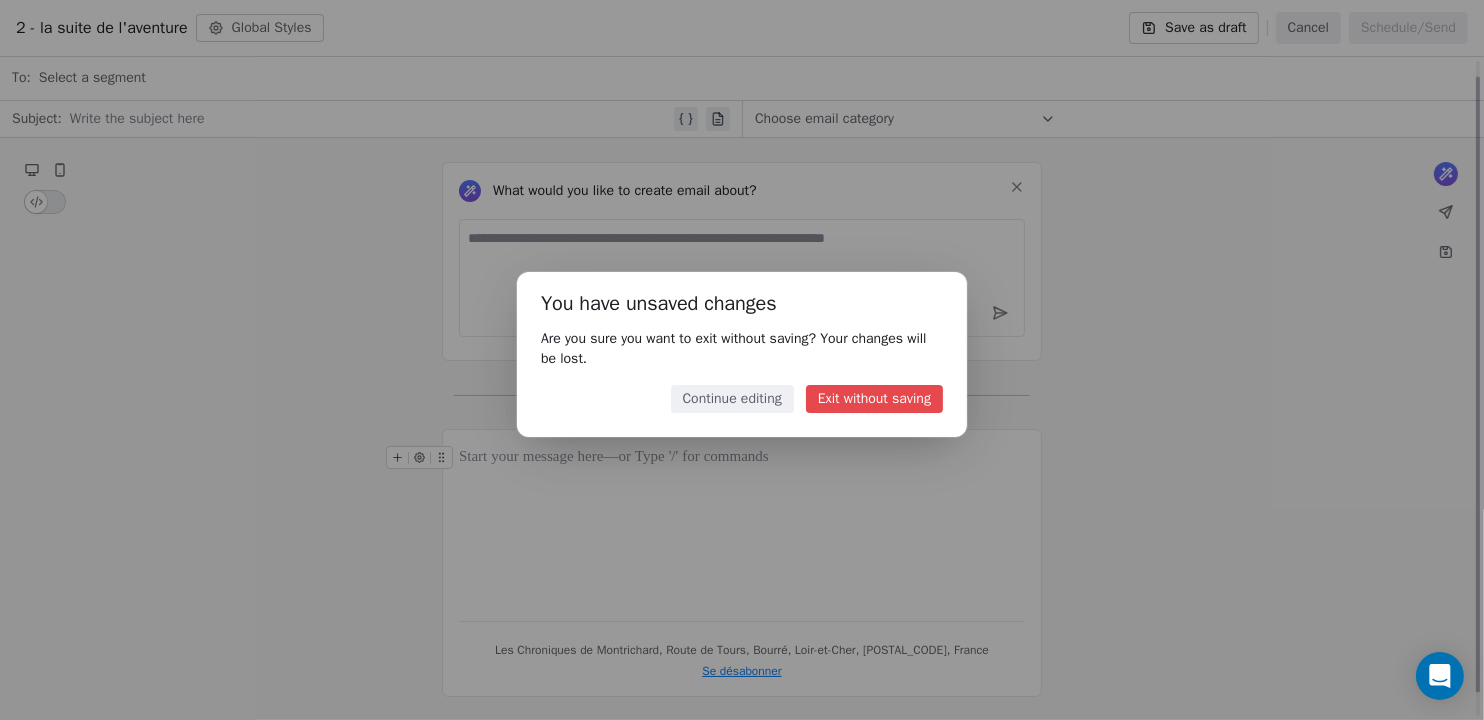scroll, scrollTop: 0, scrollLeft: 0, axis: both 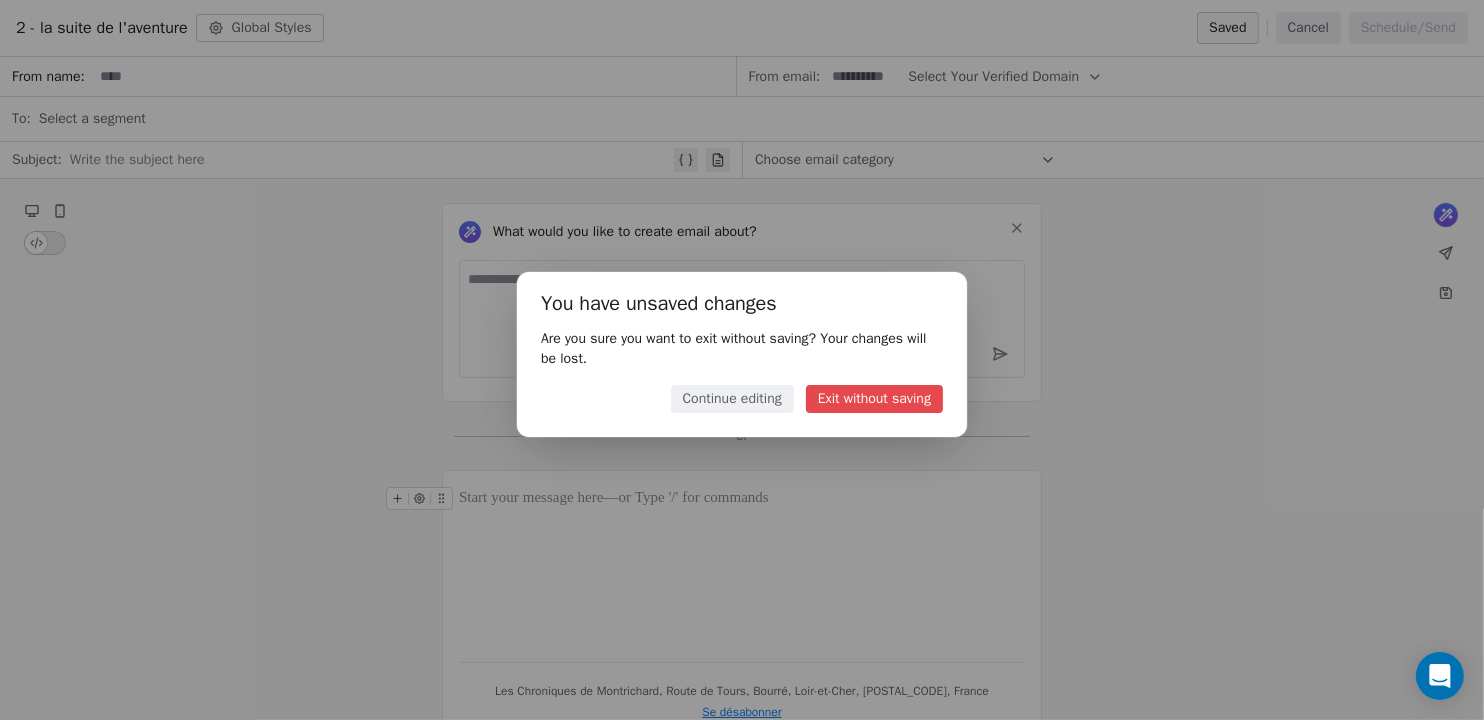 click on "Exit without saving" at bounding box center (874, 399) 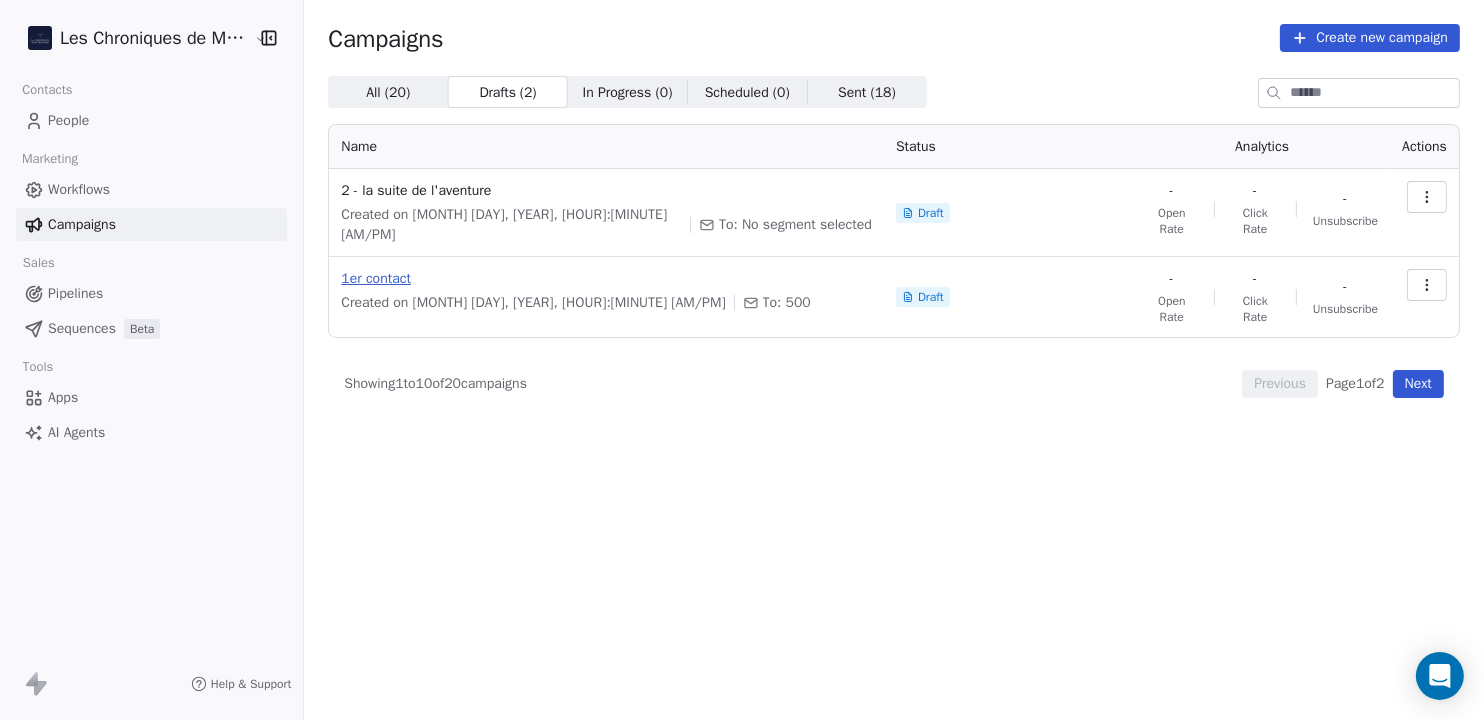 click on "1er contact" at bounding box center [606, 279] 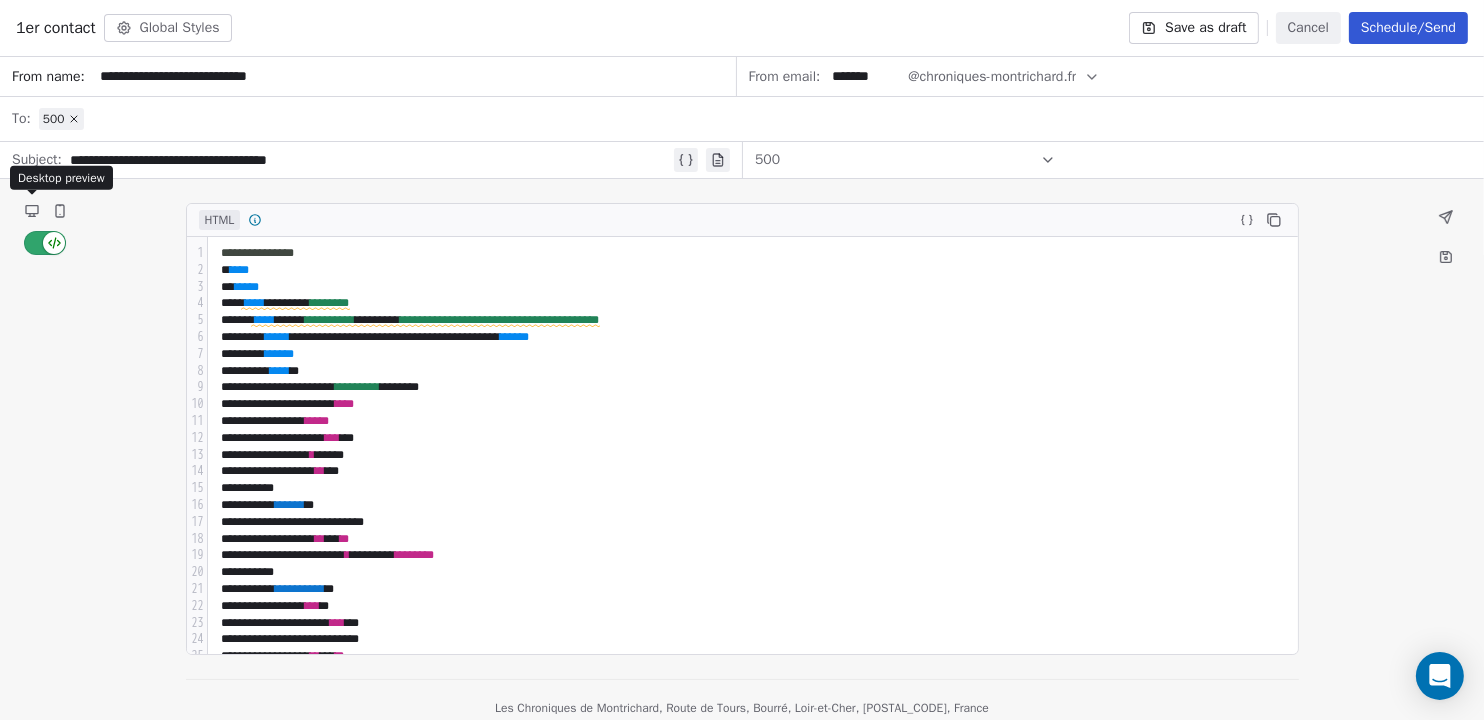 click 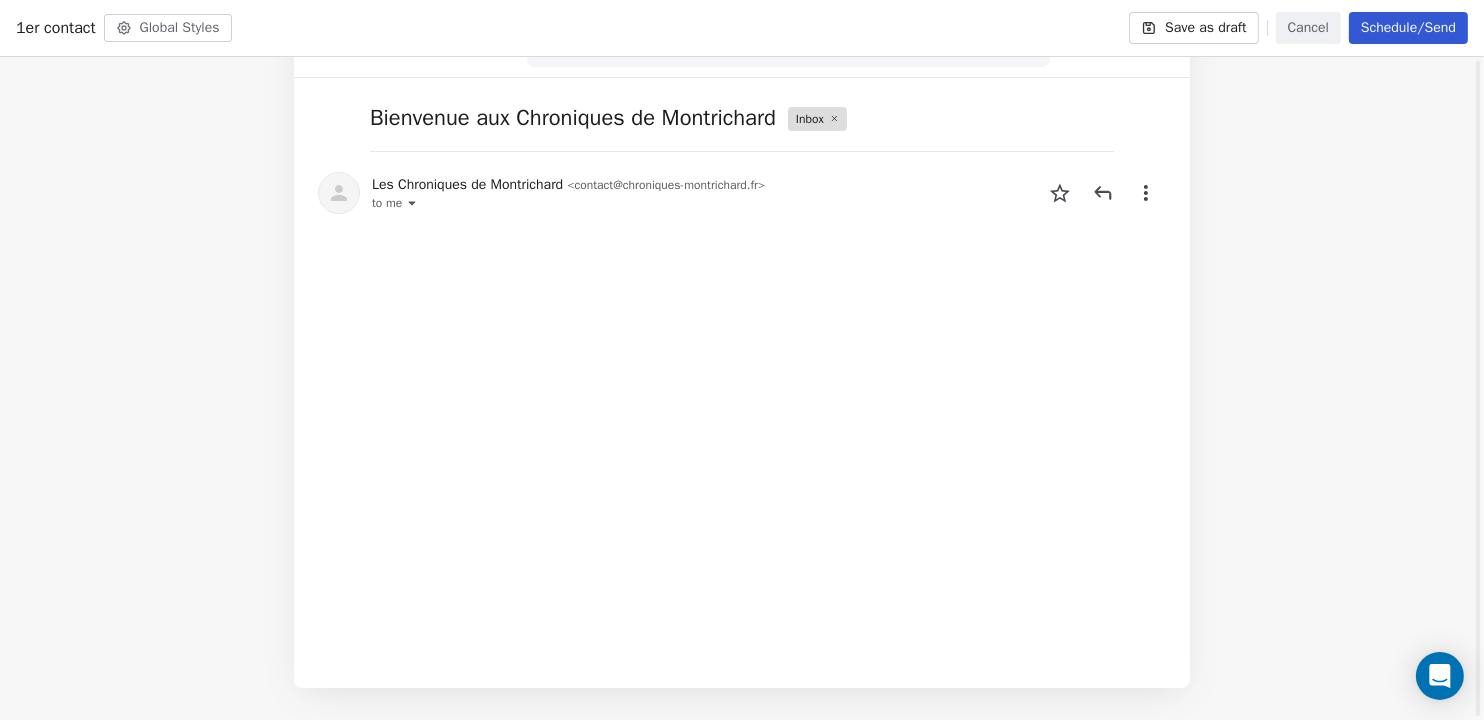 scroll, scrollTop: 0, scrollLeft: 0, axis: both 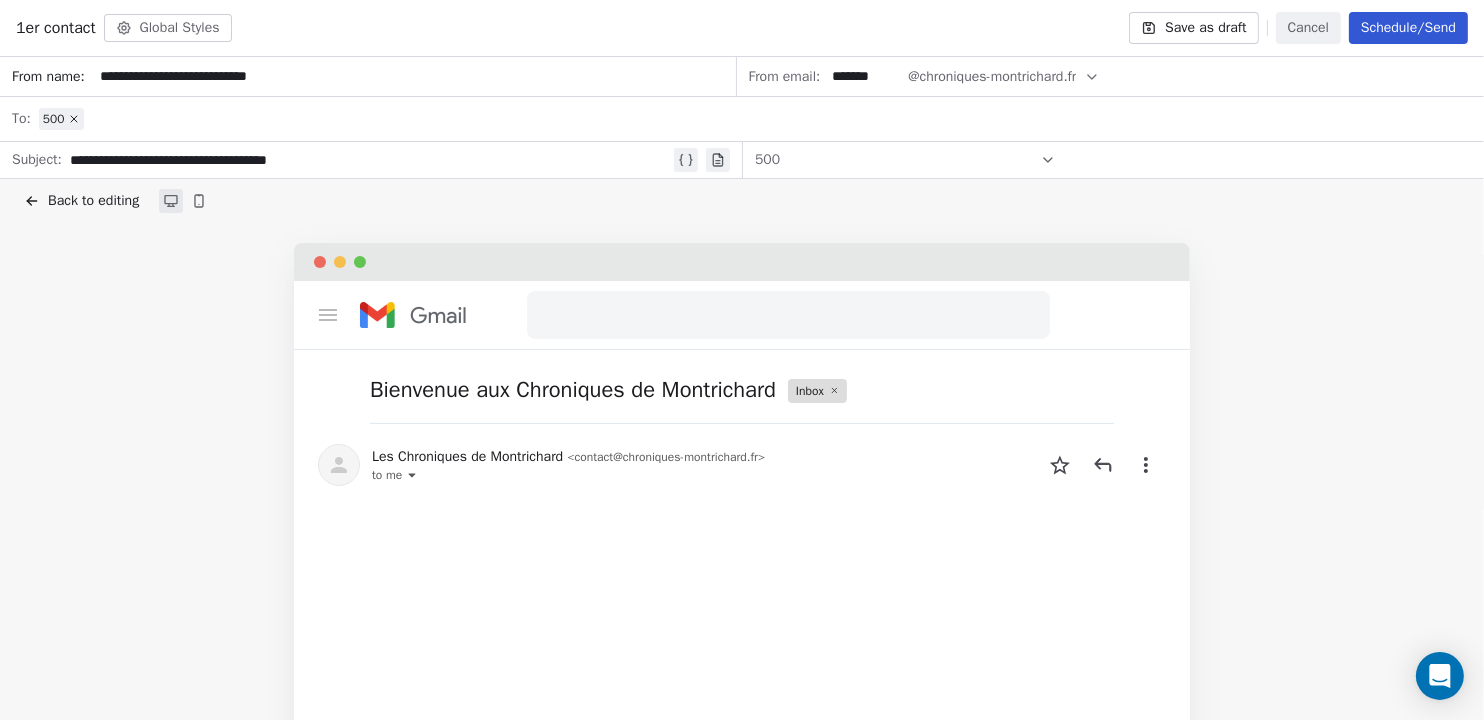 click on "Back to editing" at bounding box center [93, 201] 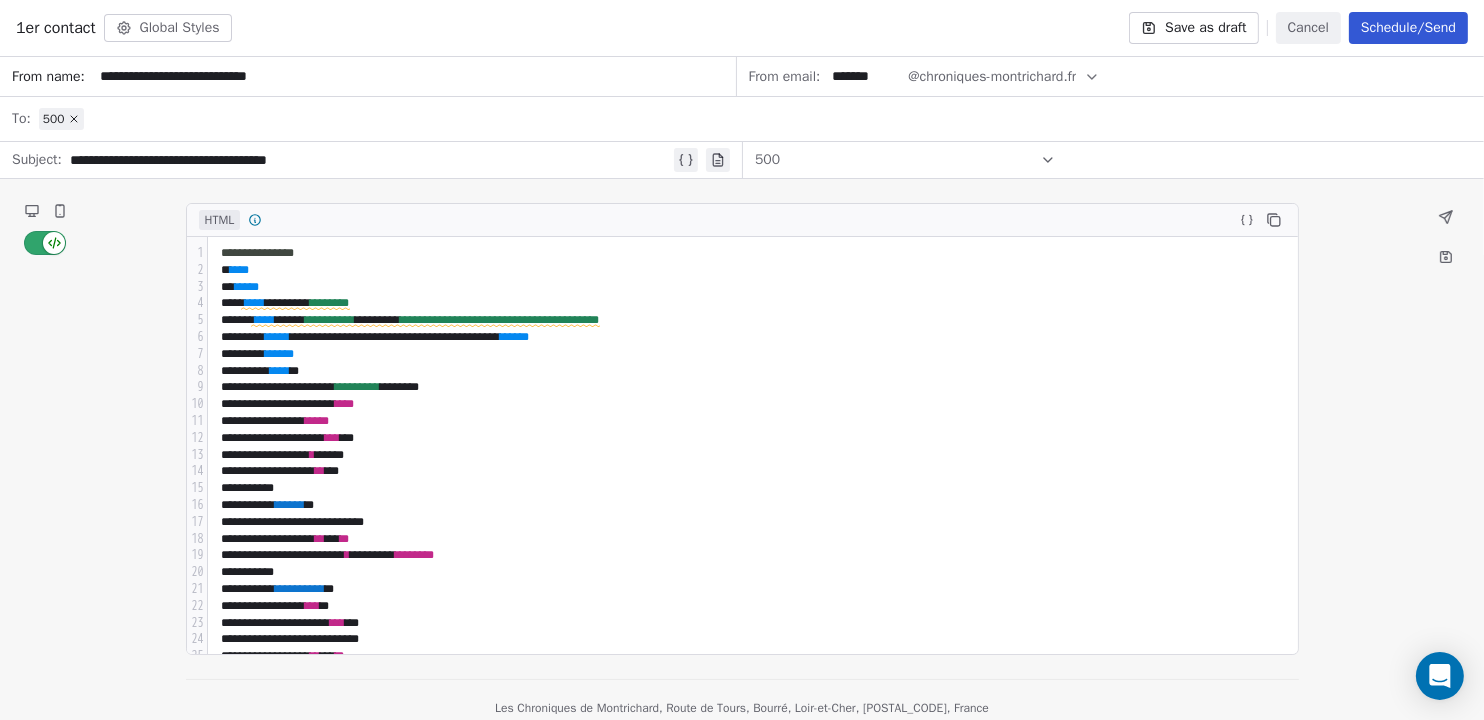 click at bounding box center (45, 243) 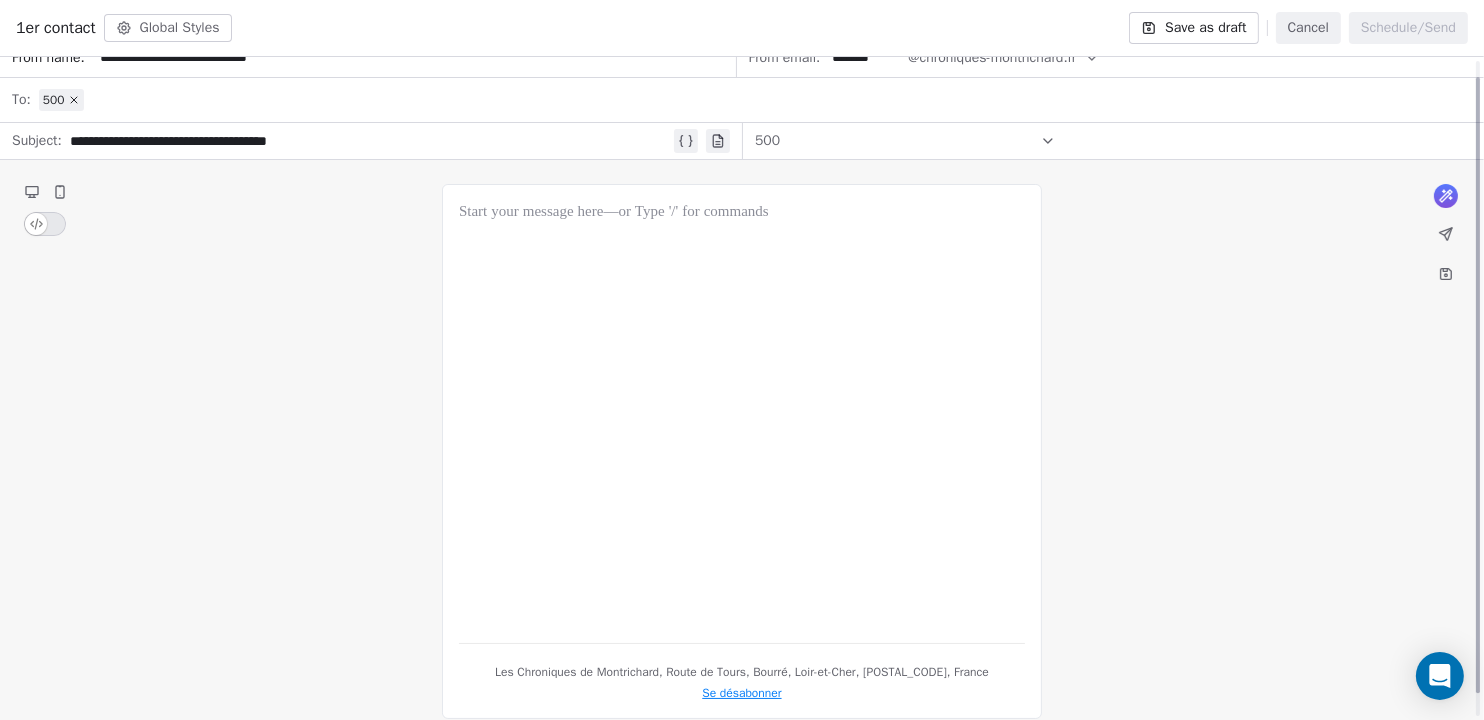 scroll, scrollTop: 20, scrollLeft: 0, axis: vertical 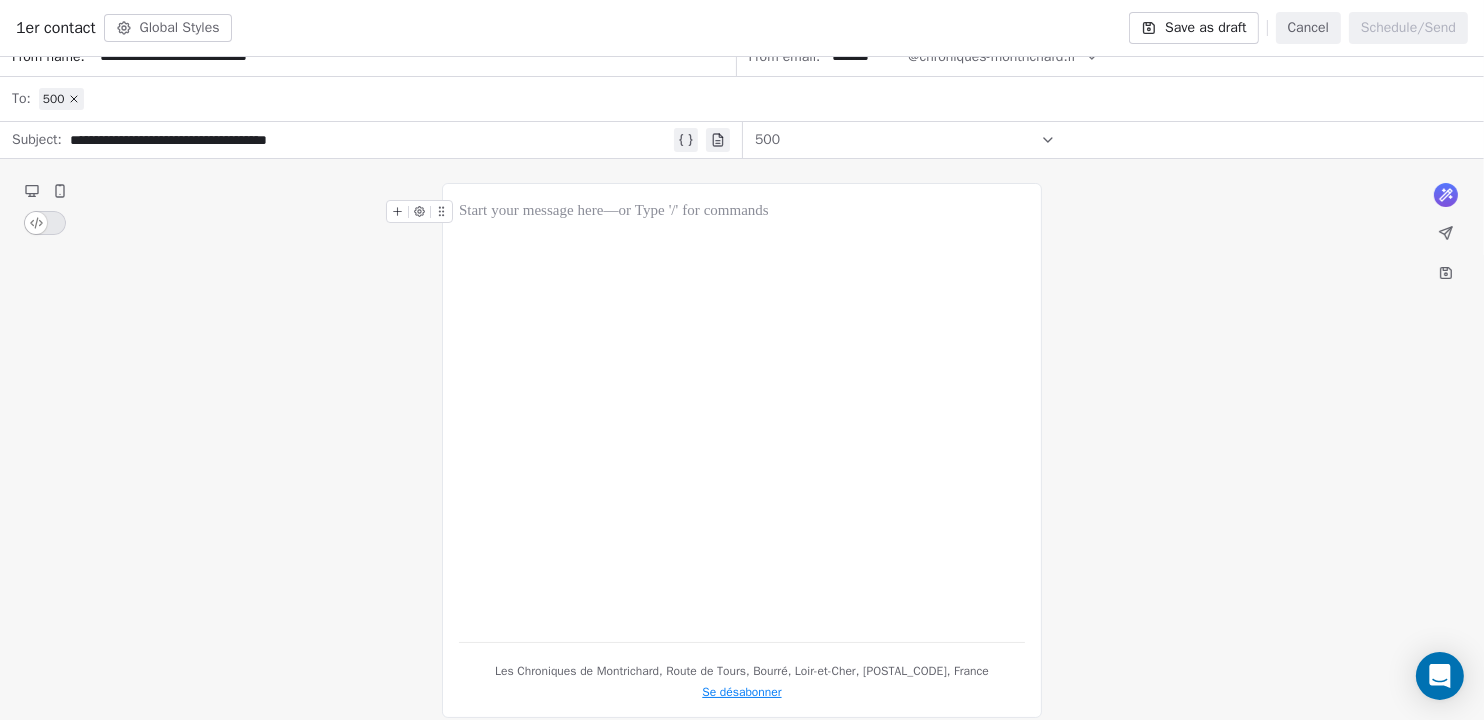 click at bounding box center [742, 212] 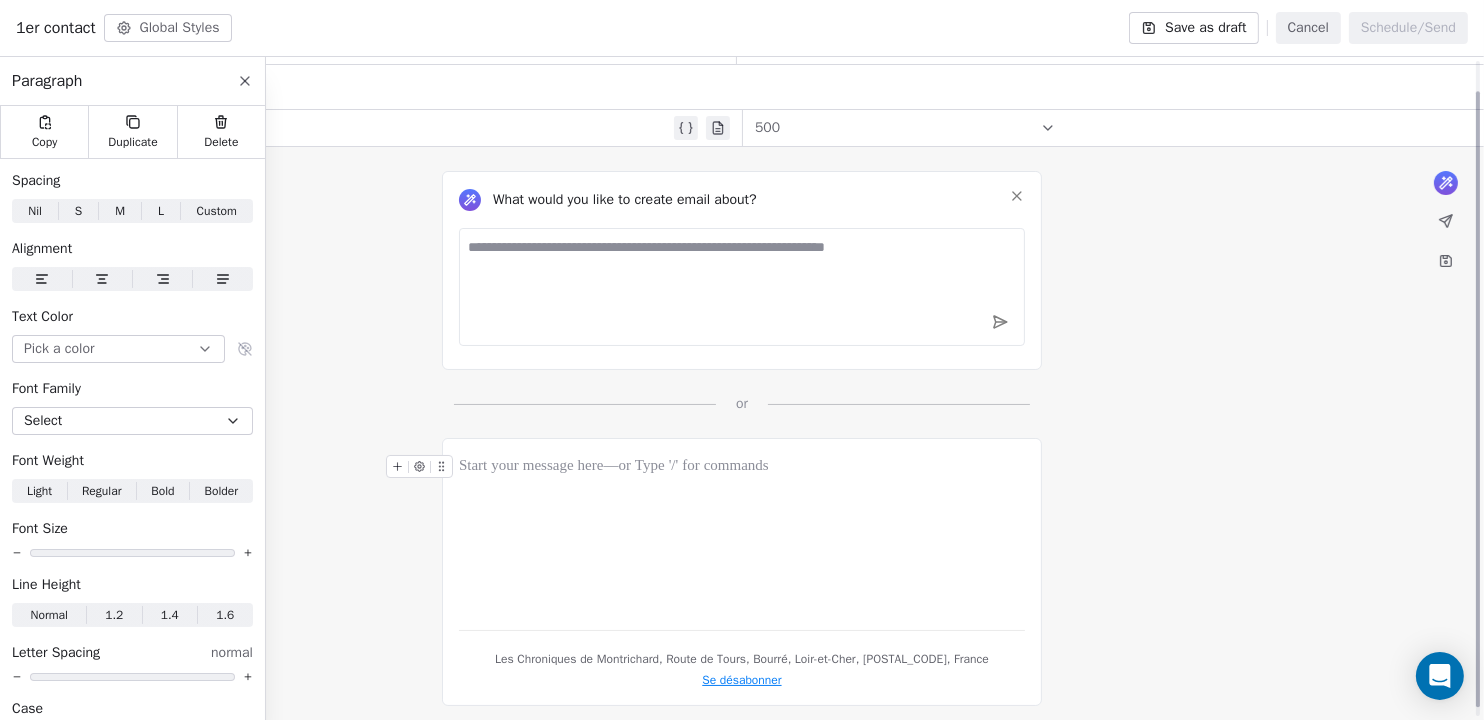 scroll, scrollTop: 41, scrollLeft: 0, axis: vertical 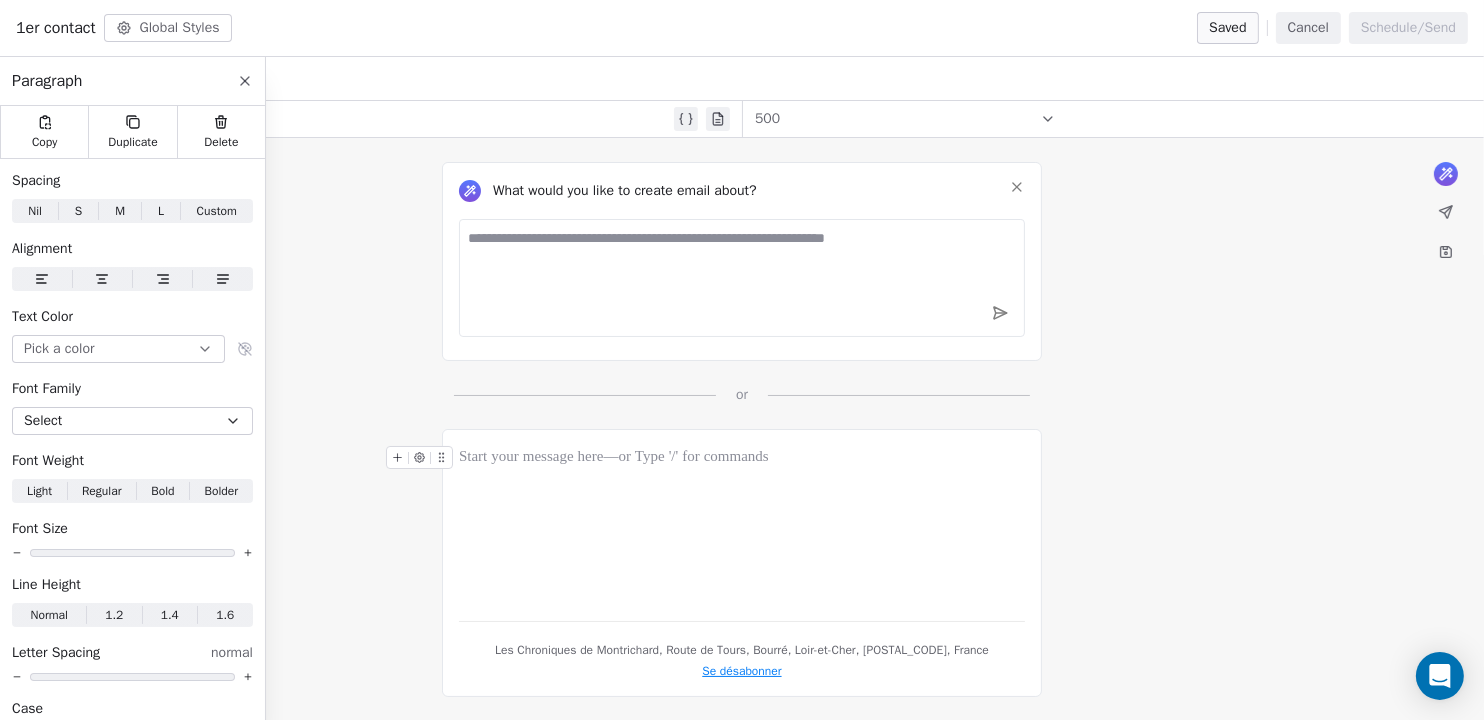 click at bounding box center [397, 457] 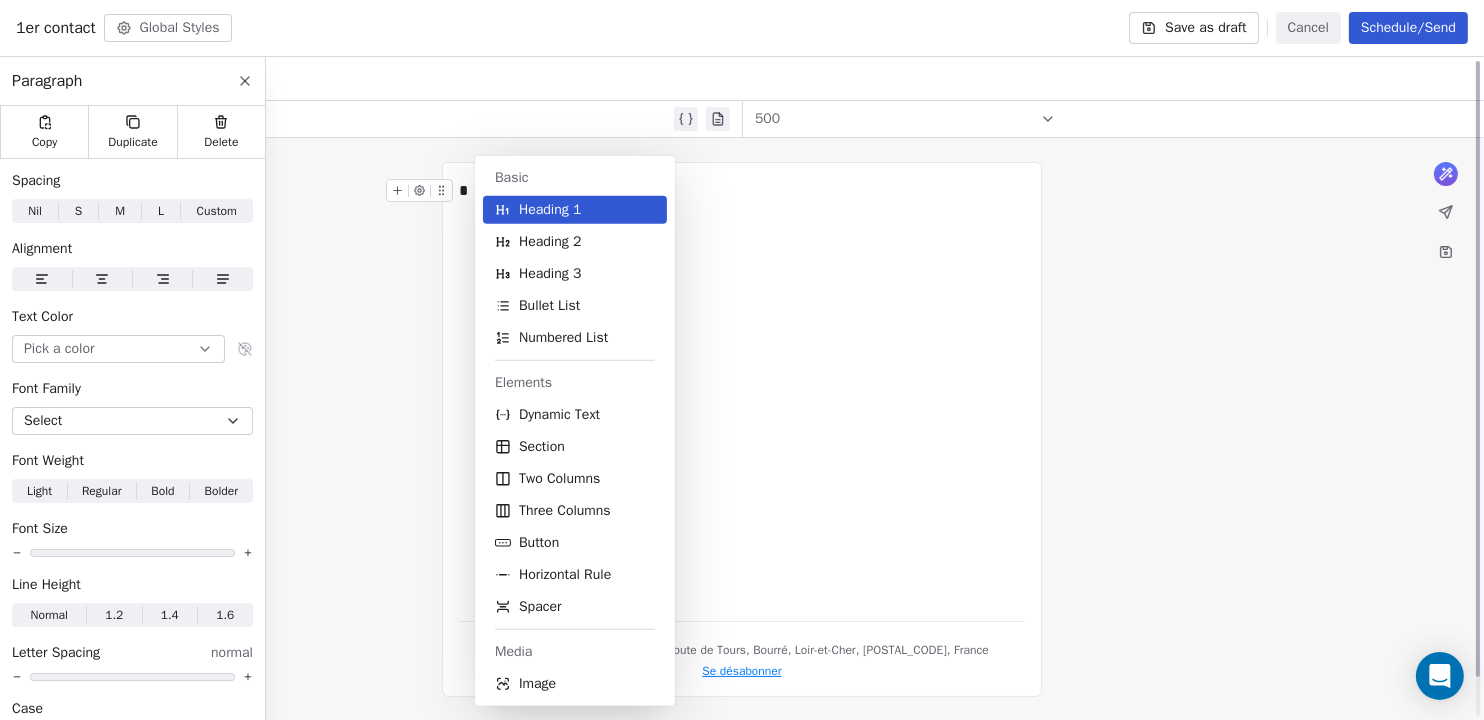 scroll, scrollTop: 0, scrollLeft: 0, axis: both 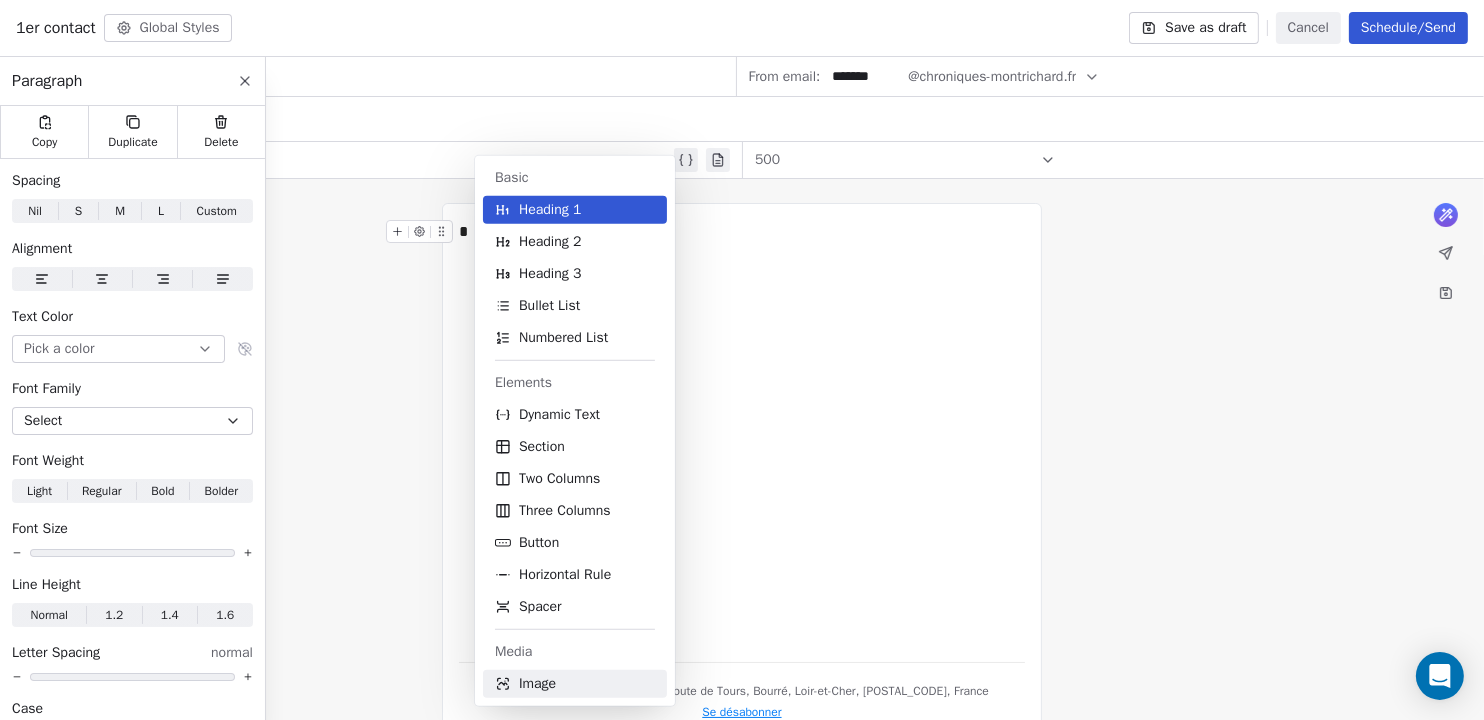 click on "Image" at bounding box center [537, 684] 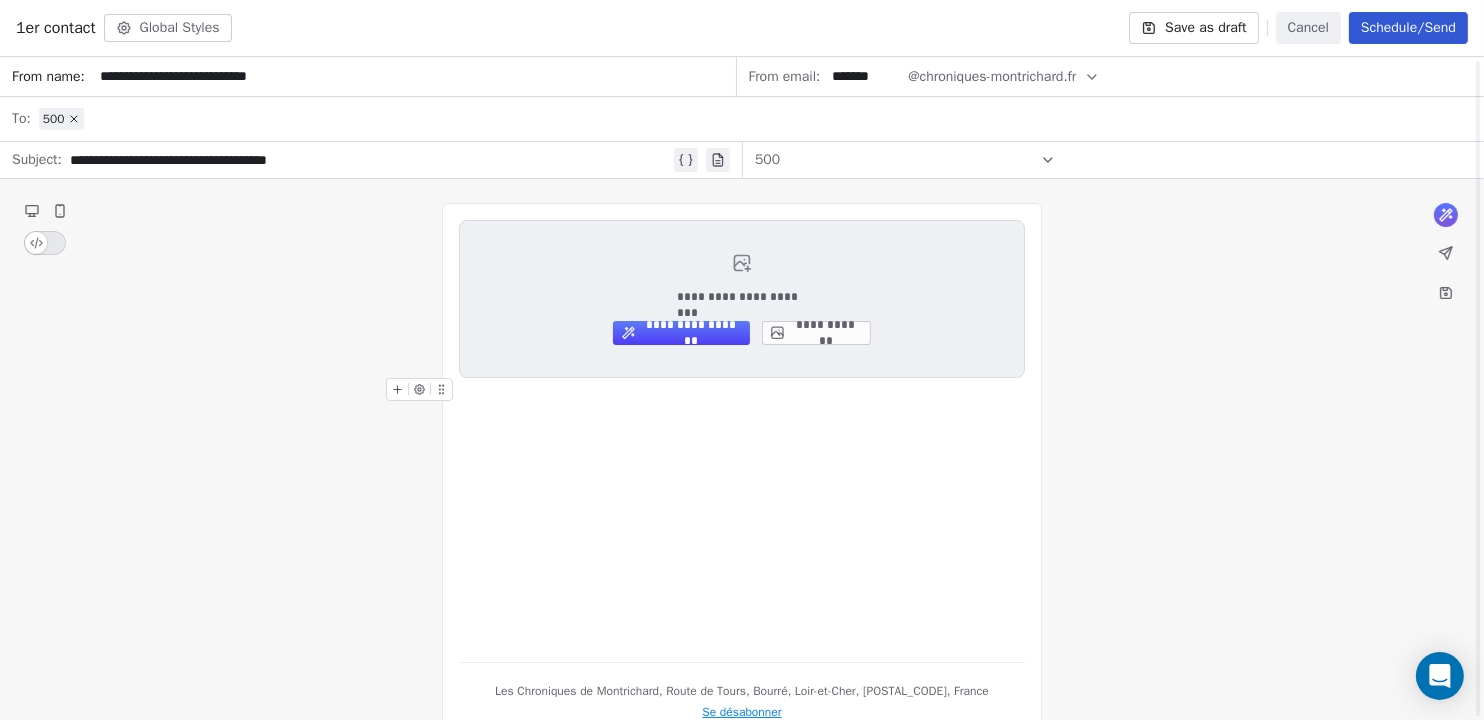 scroll, scrollTop: 41, scrollLeft: 0, axis: vertical 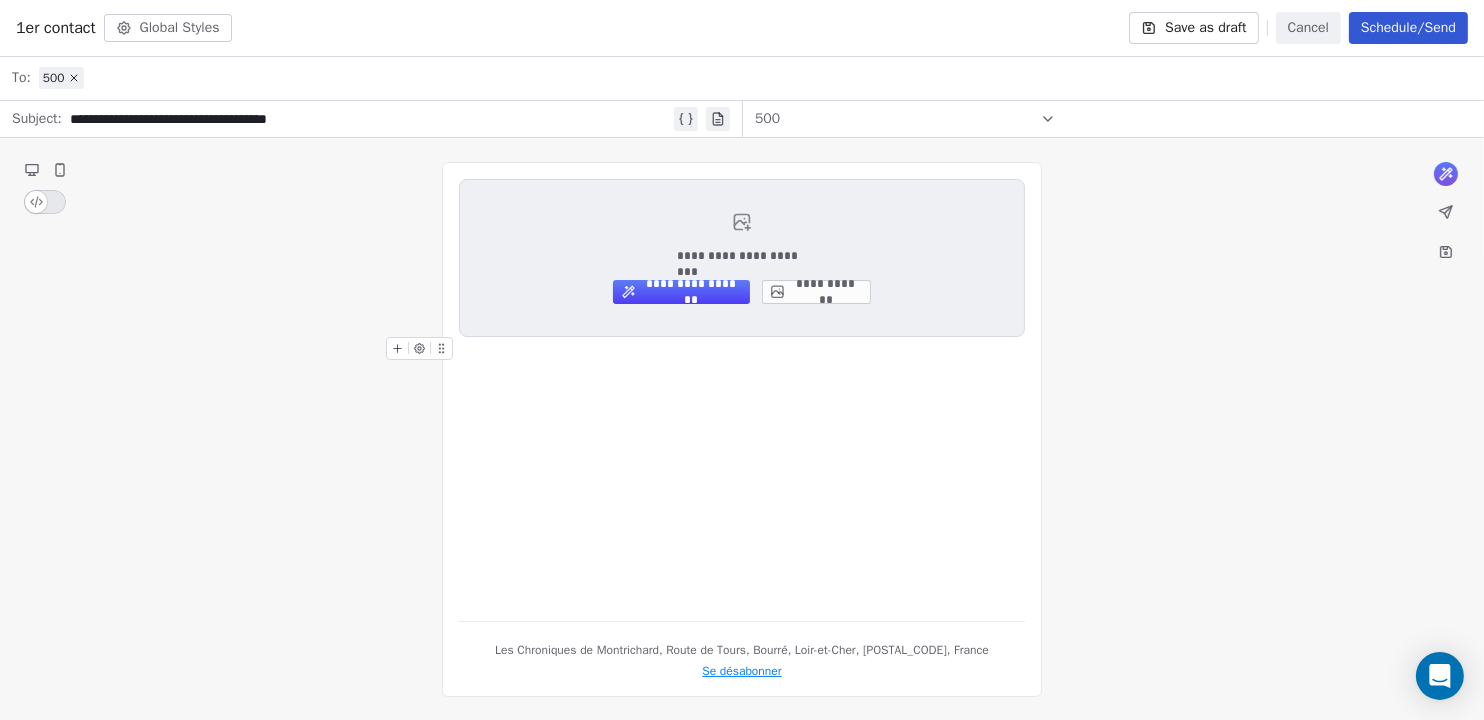 click on "**********" at bounding box center (742, 392) 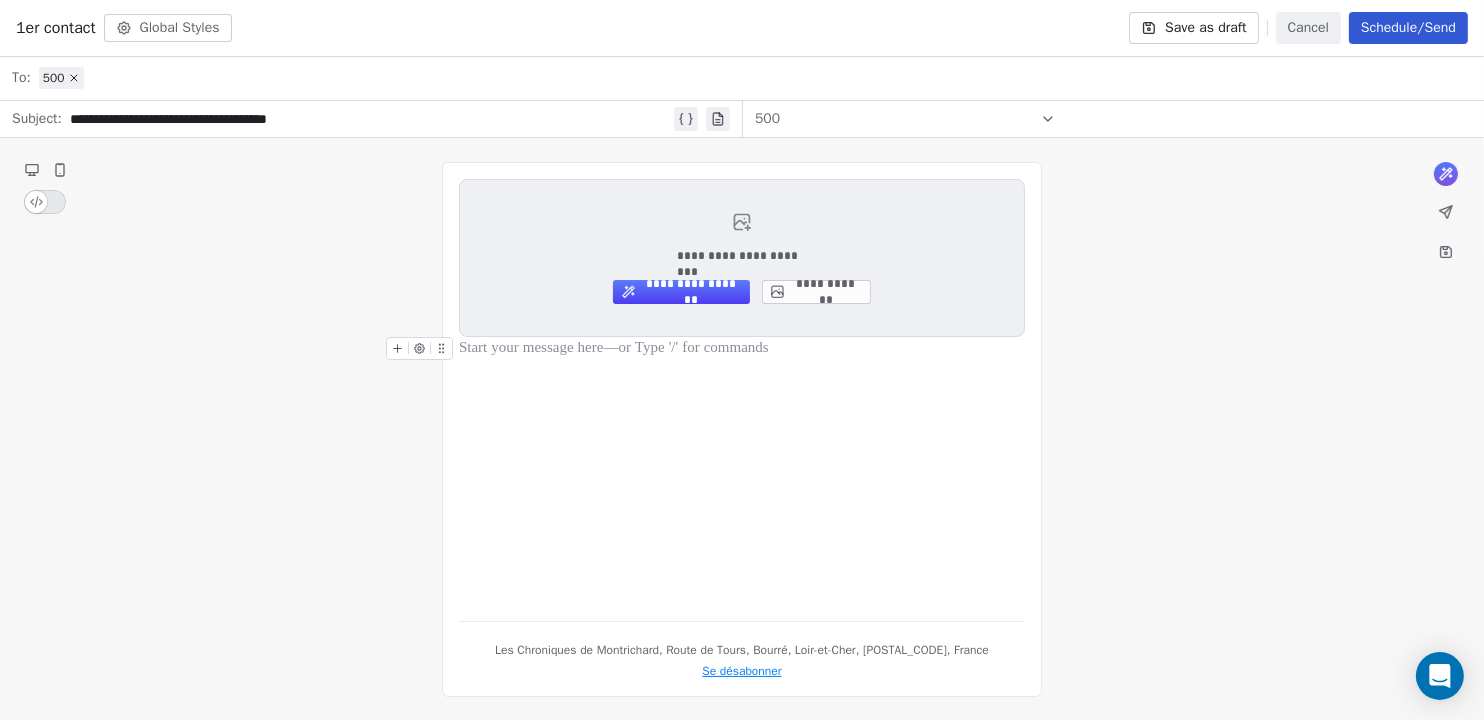 click at bounding box center [397, 348] 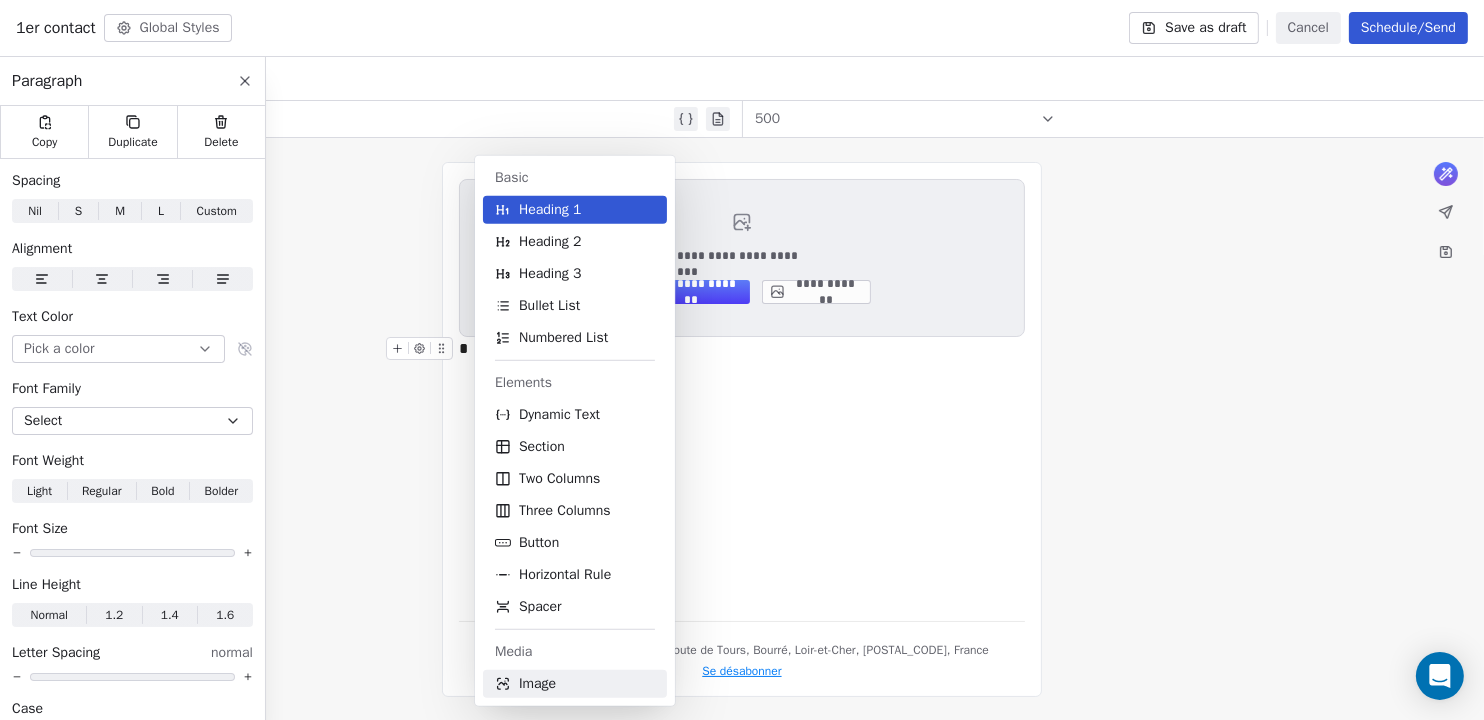 click on "Image" at bounding box center (537, 684) 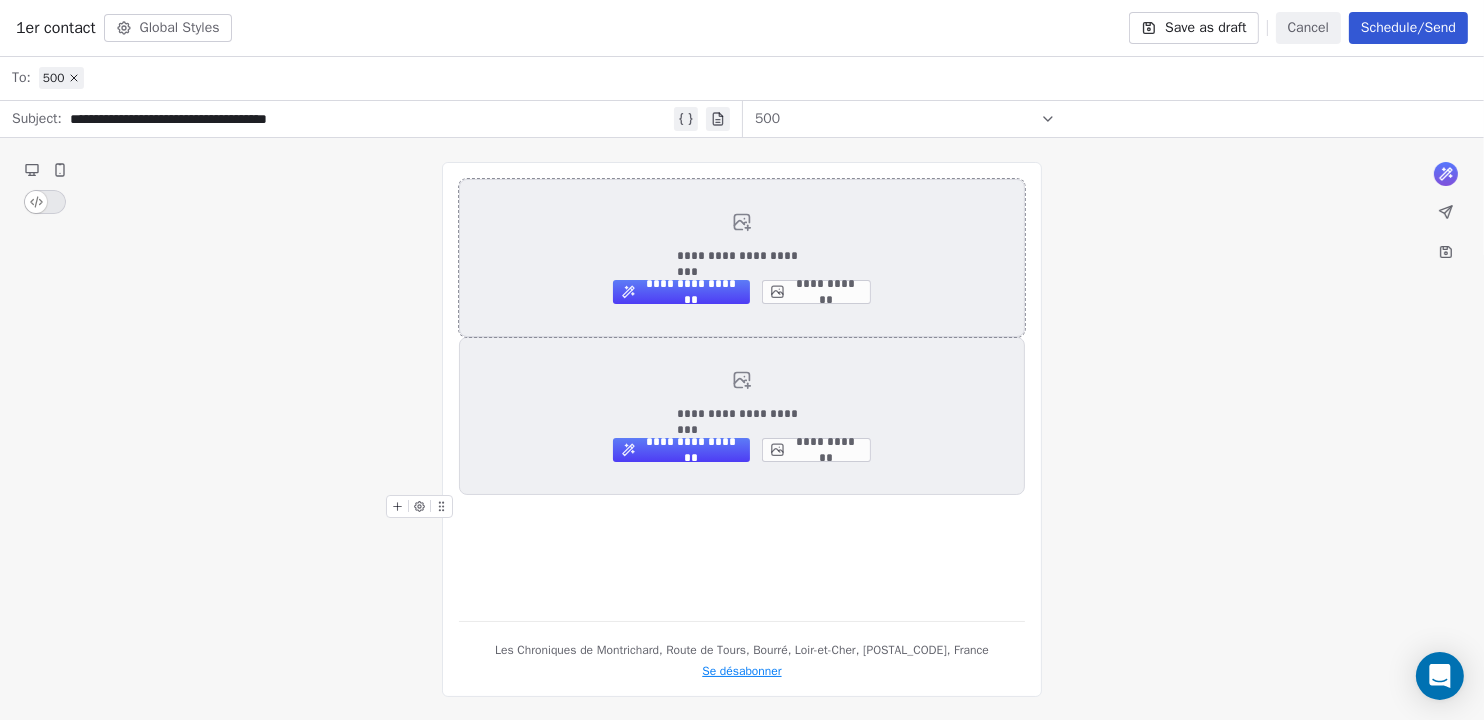 click on "**********" at bounding box center [816, 292] 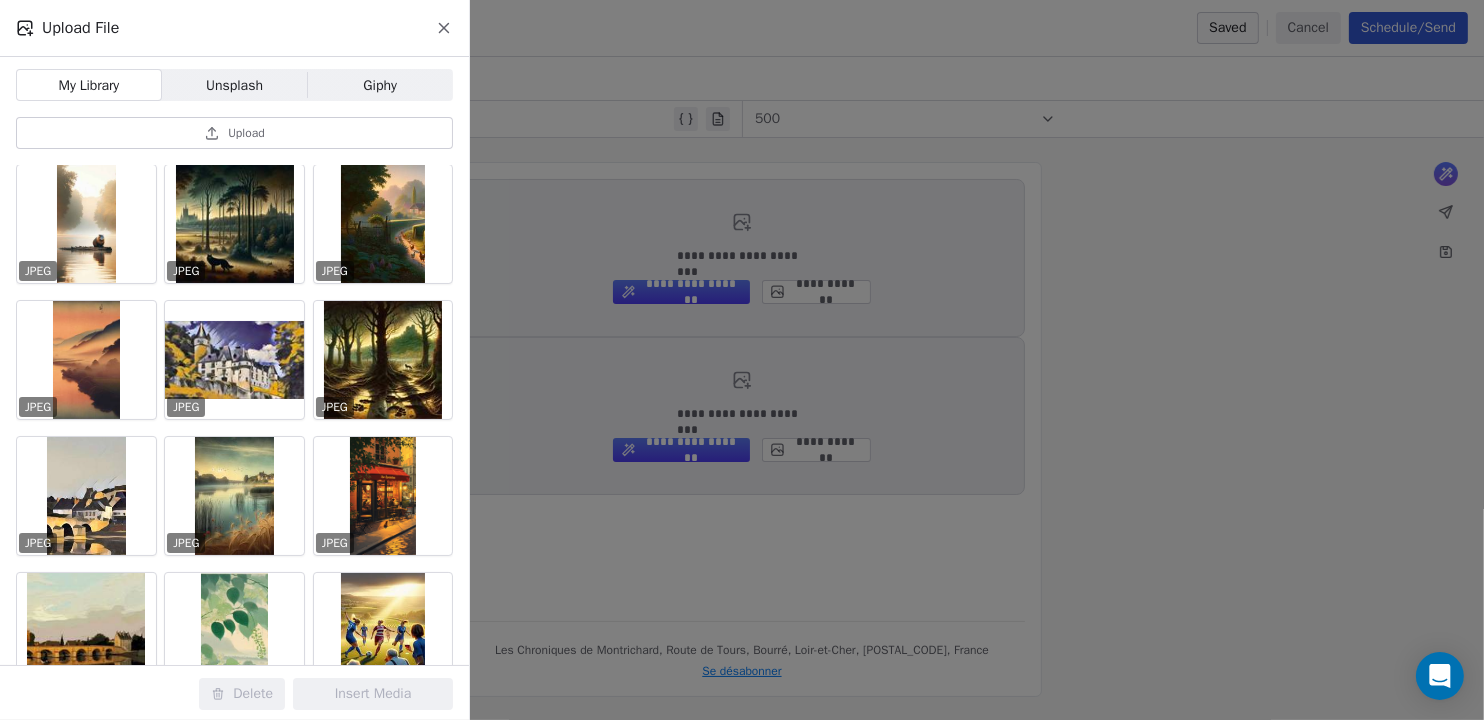 scroll, scrollTop: 0, scrollLeft: 0, axis: both 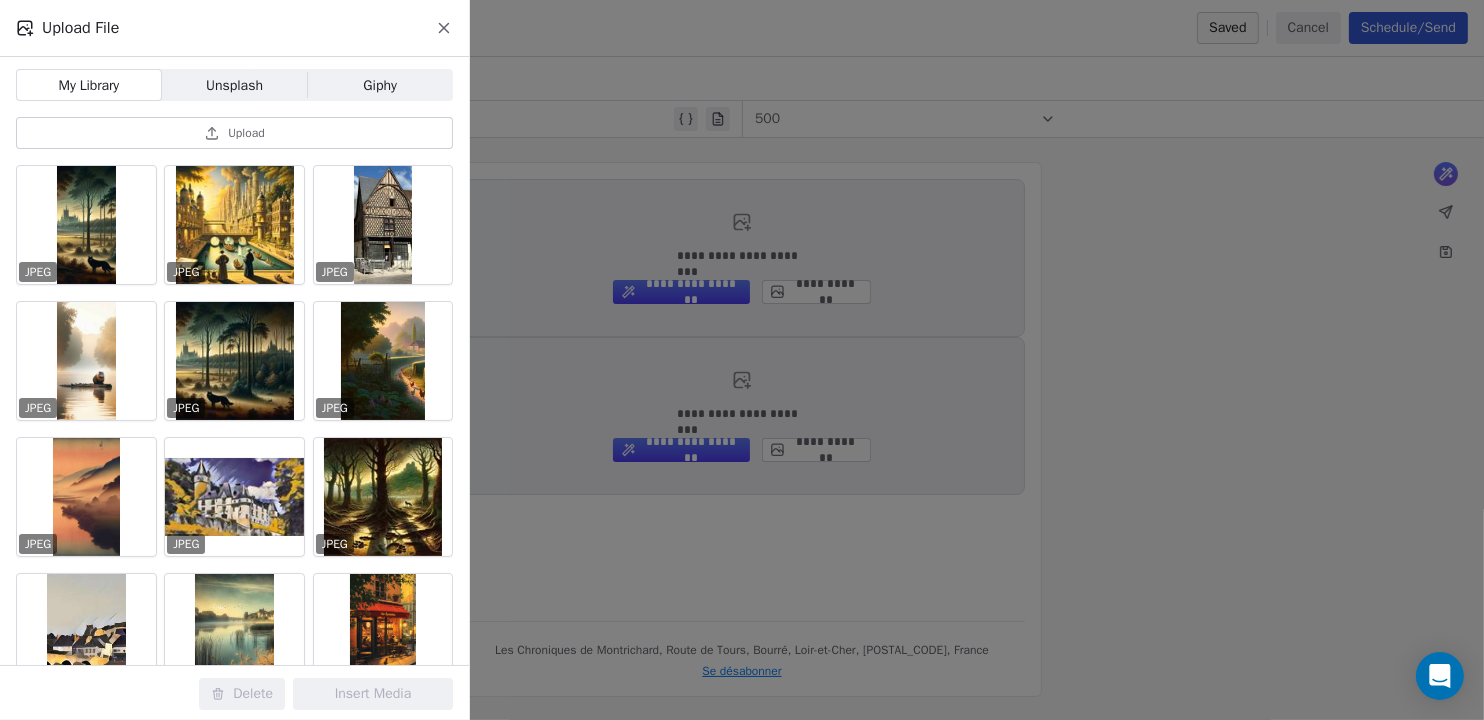 click on "Upload File My Library My Library Unsplash Unsplash Giphy Giphy Upload JPEG JPEG JPEG JPEG JPEG JPEG JPEG JPEG JPEG JPEG JPEG JPEG JPEG JPEG JPEG JPEG JPEG JPEG JPEG JPEG JPEG JPEG JPEG JPEG JPEG JPEG JPEG JPEG JPEG JPEG JPEG JPEG JPEG JPEG JPEG JPEG JPEG PNG JPEG JPEG JPEG PNG WEBP PNG JPEG PNG JPEG PNG PNG PNG PNG Delete Insert Media" at bounding box center [742, 360] 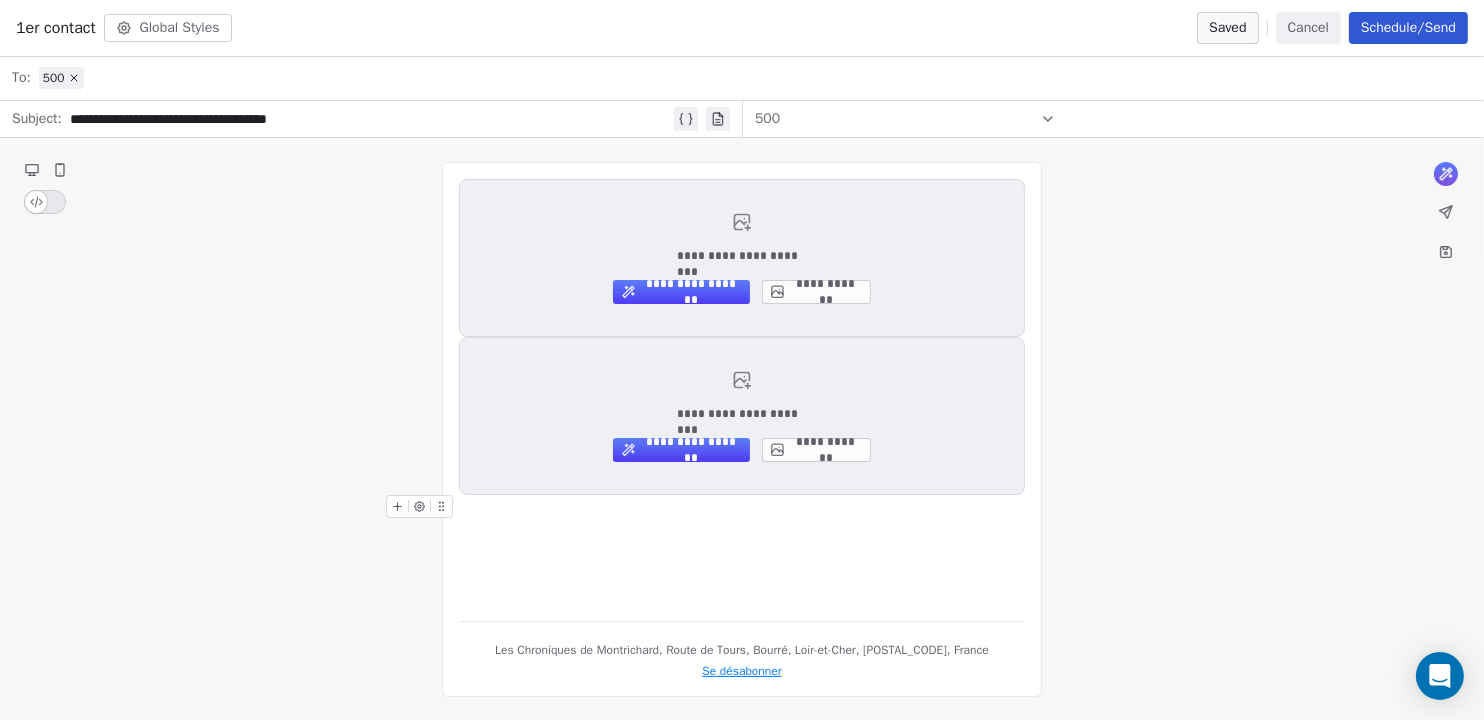 click on "Cancel" at bounding box center [1308, 28] 